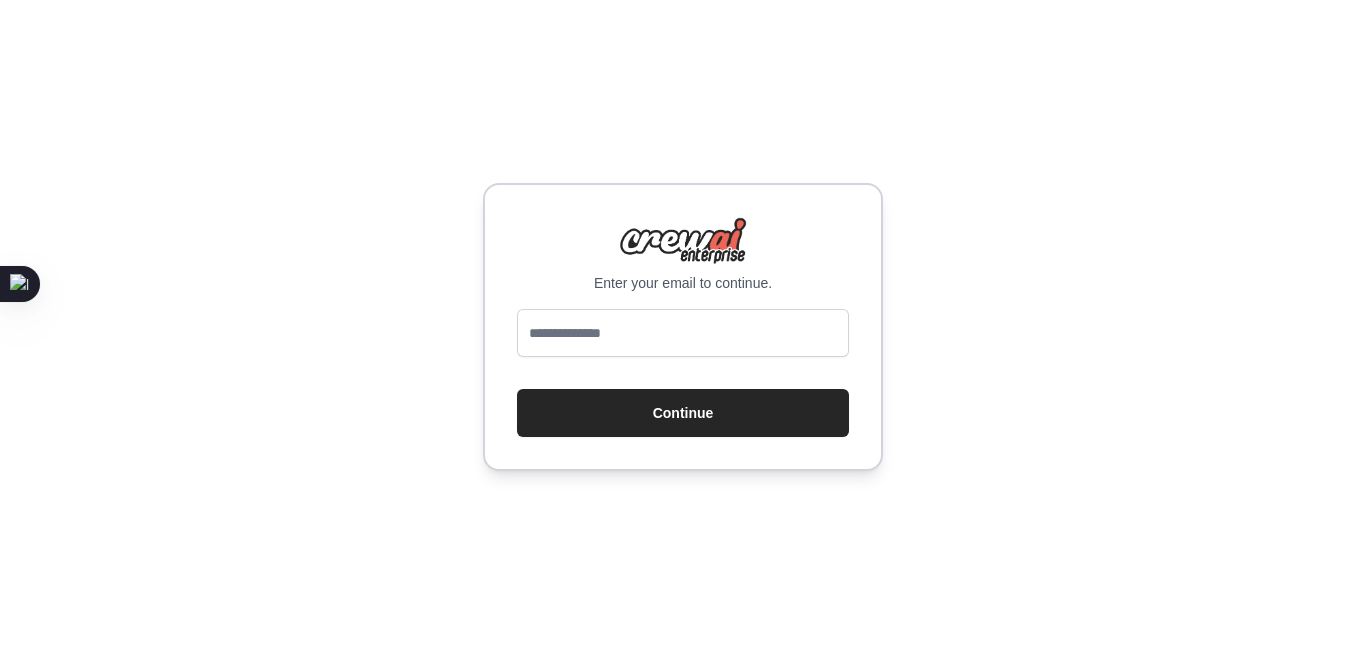 scroll, scrollTop: 0, scrollLeft: 0, axis: both 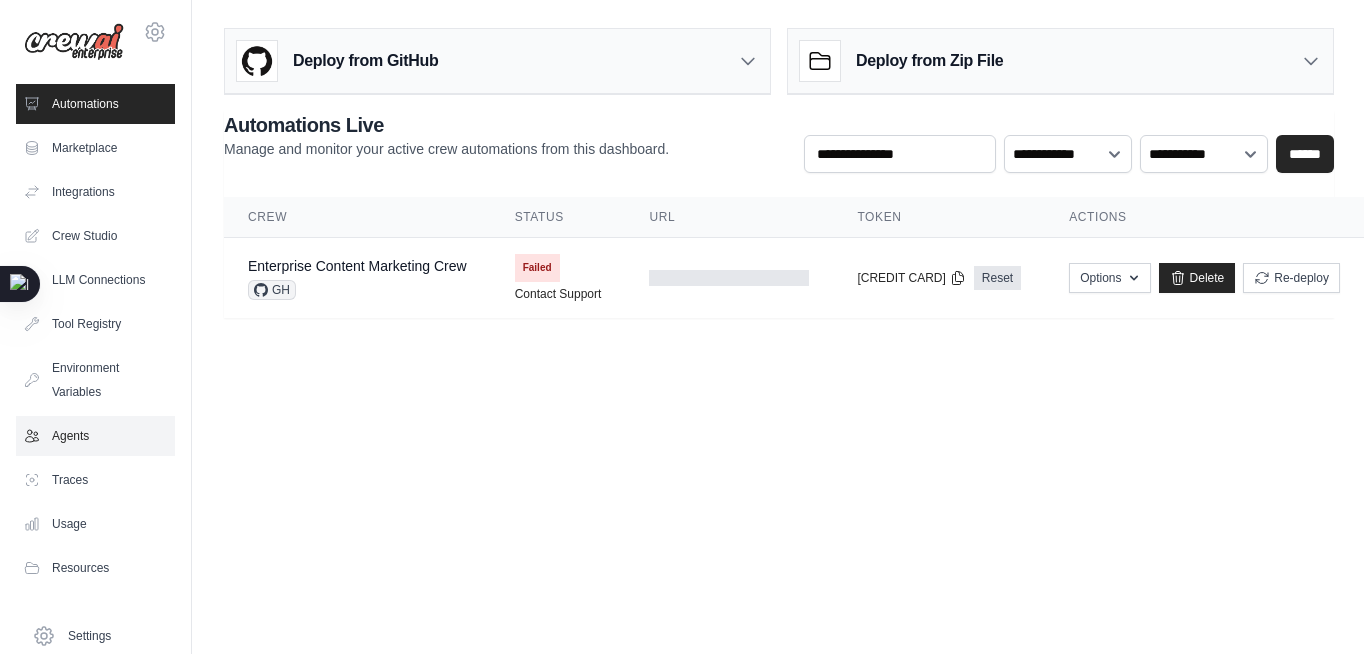 click on "Agents" at bounding box center [95, 436] 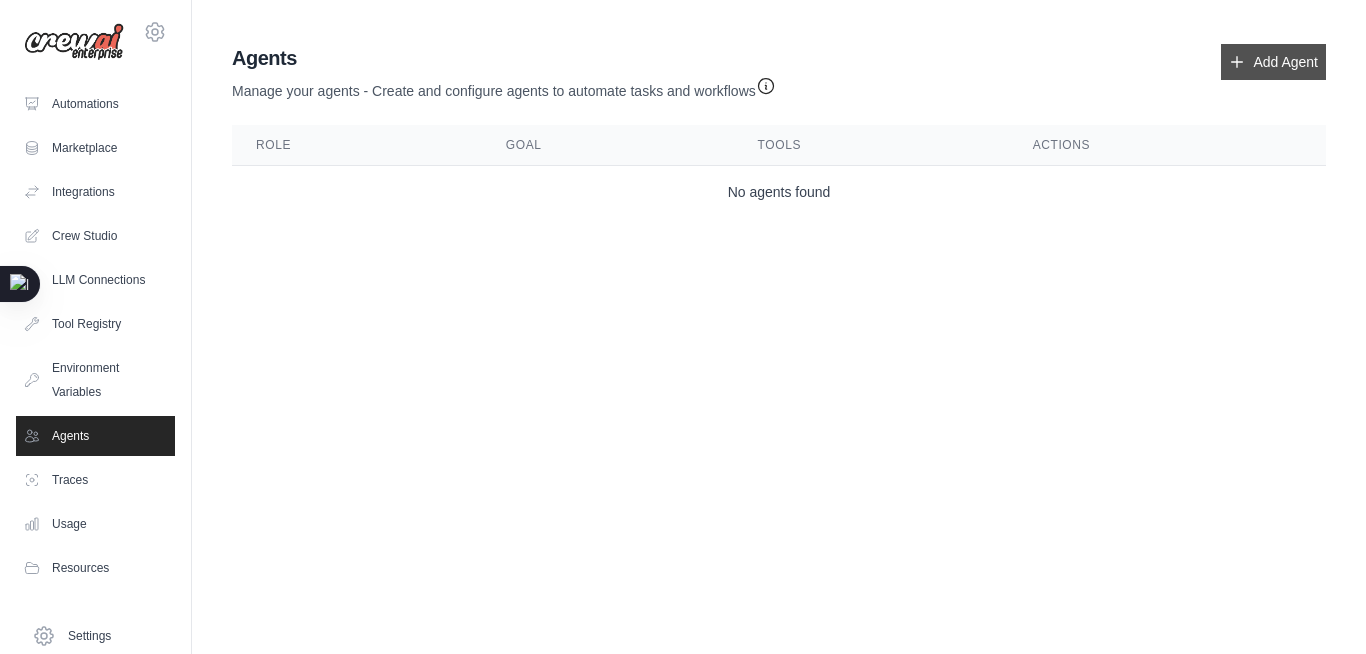 click on "Add Agent" at bounding box center (1273, 62) 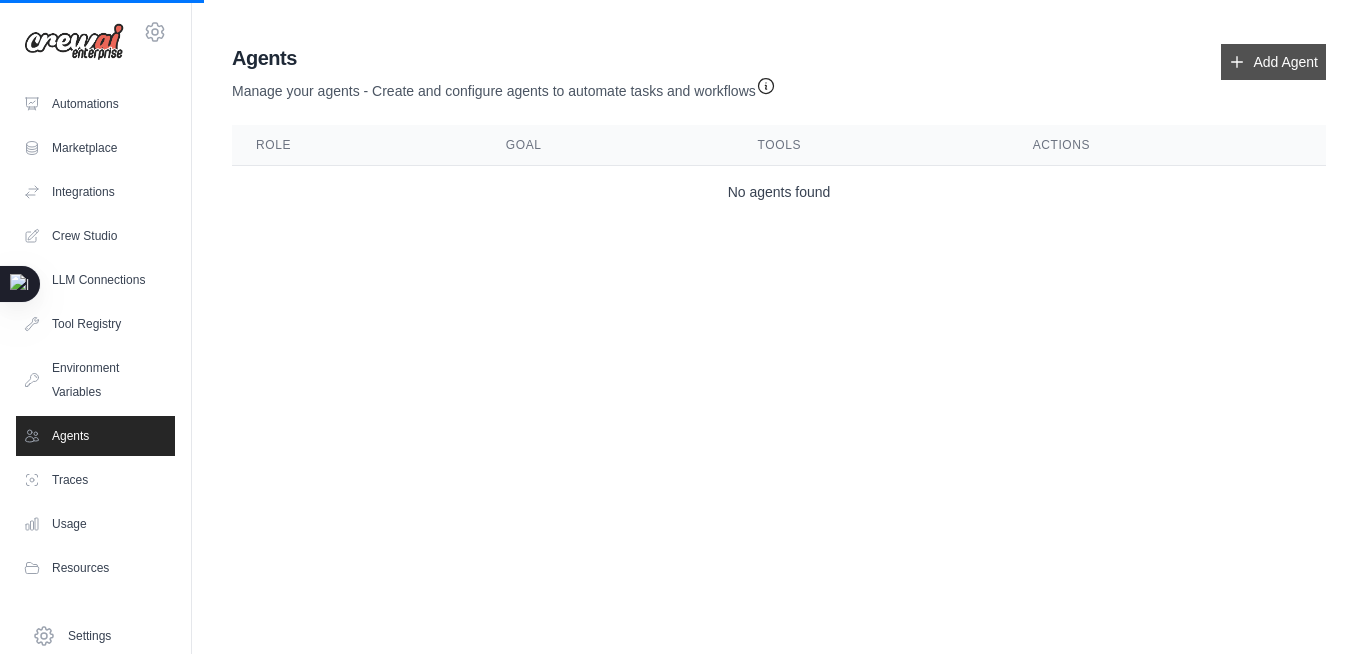 click on "Add Agent" at bounding box center (1273, 62) 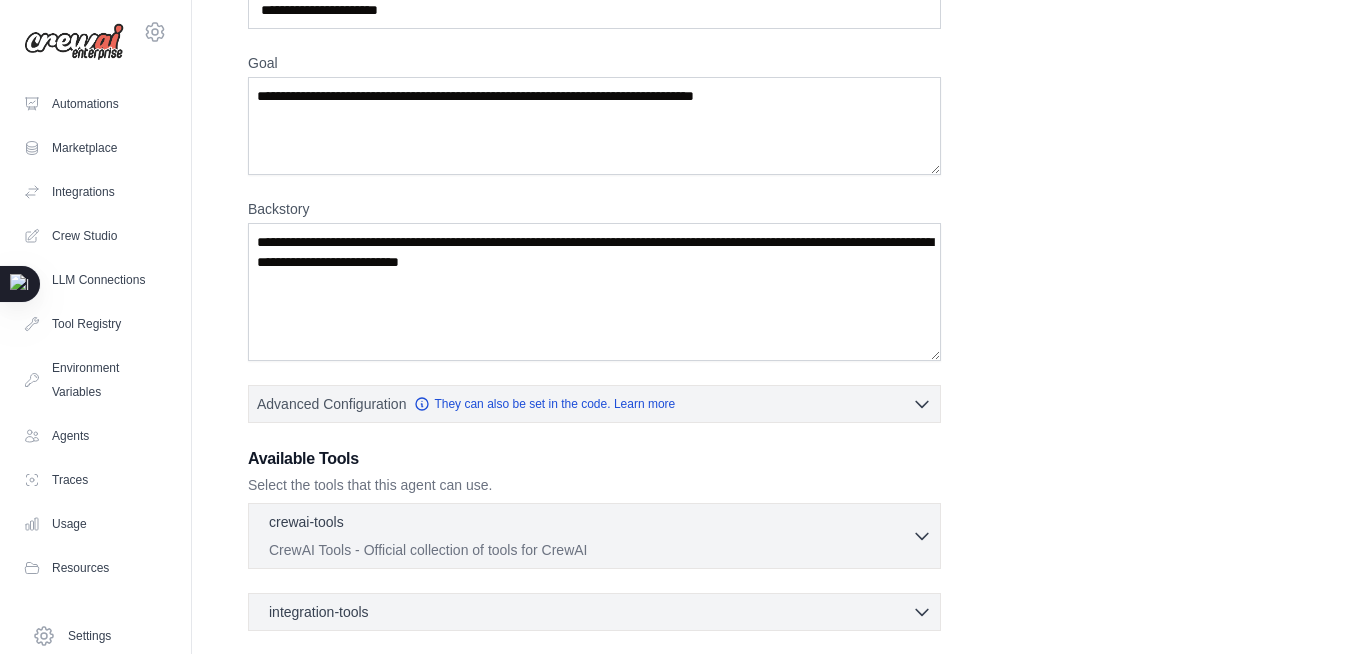 scroll, scrollTop: 329, scrollLeft: 0, axis: vertical 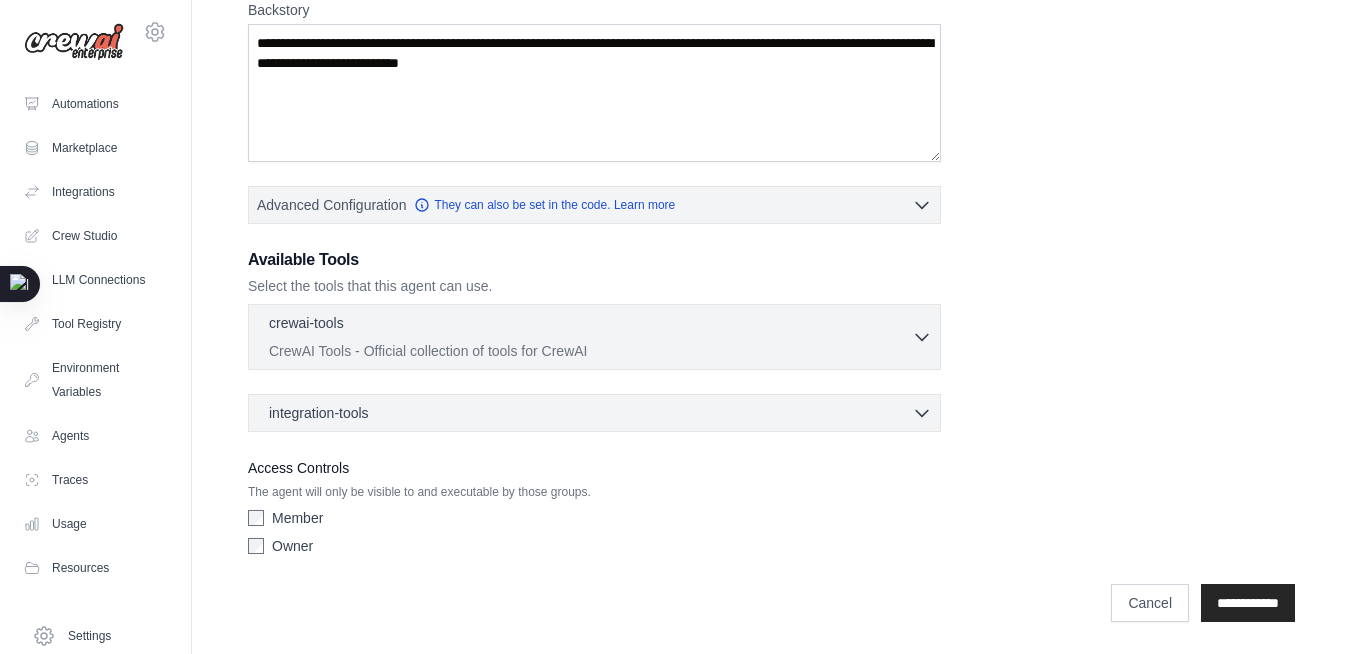 click on "CrewAI Tools - Official collection of tools for CrewAI" at bounding box center (590, 351) 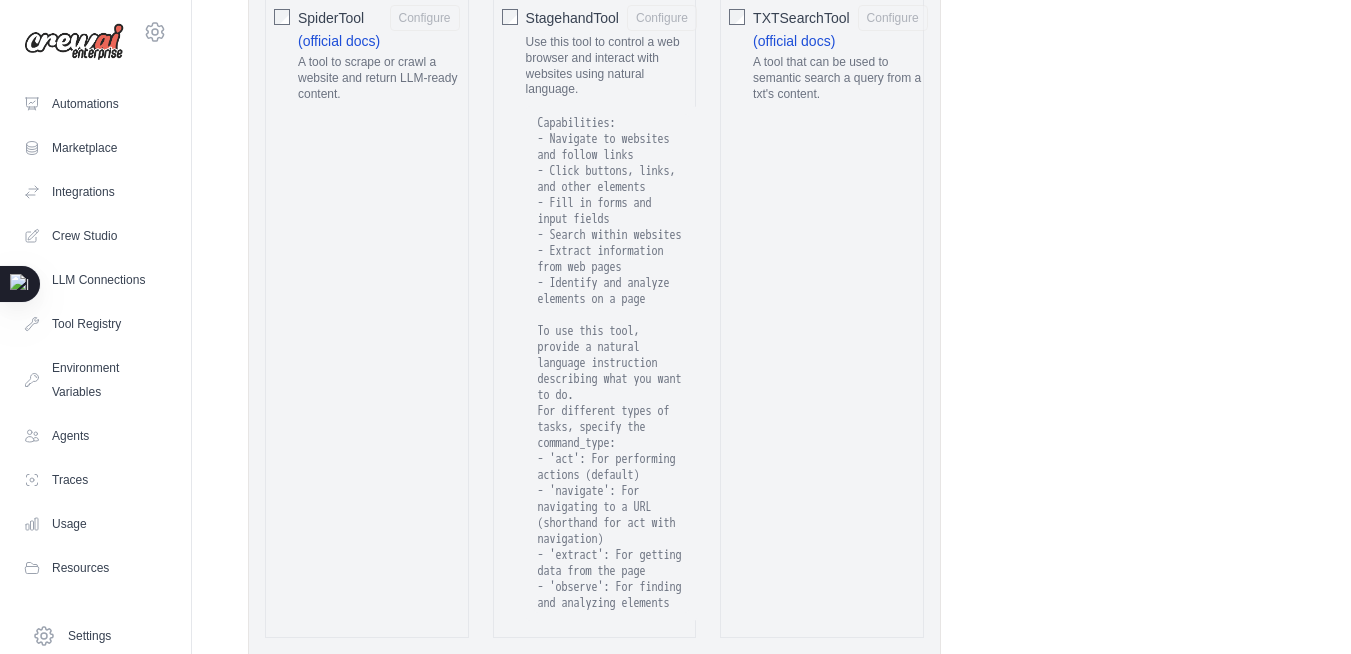 scroll, scrollTop: 4309, scrollLeft: 0, axis: vertical 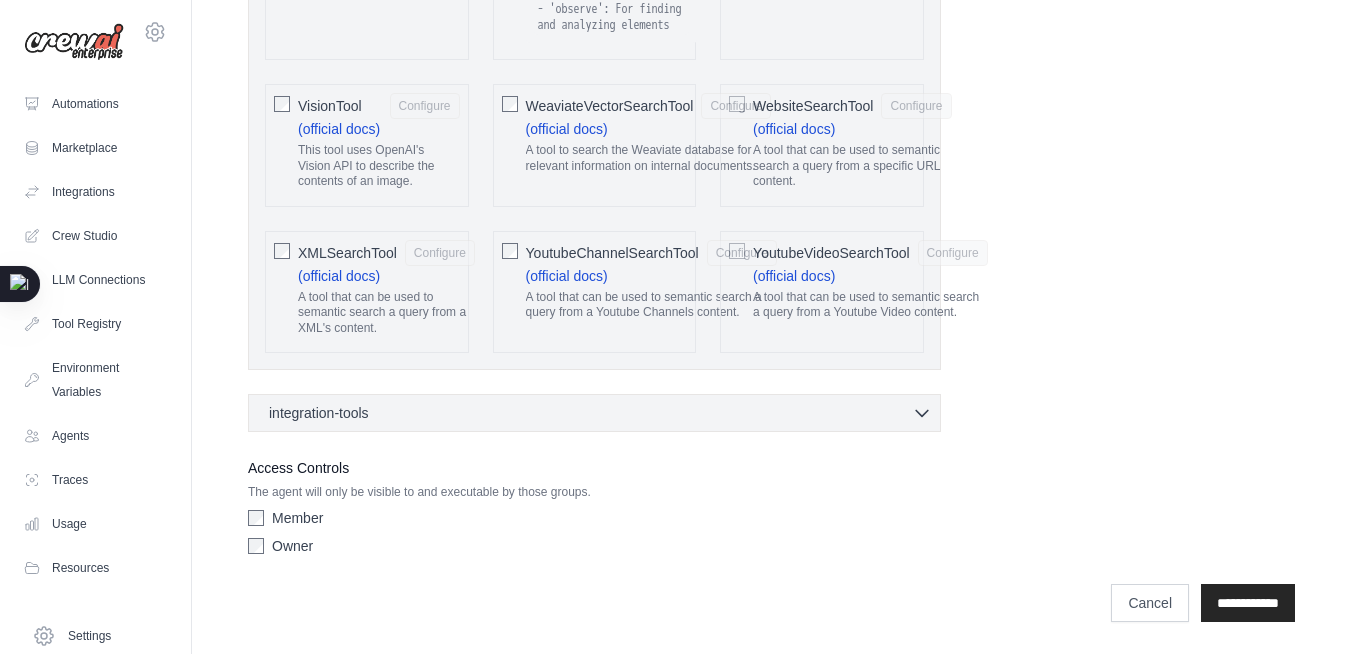 click 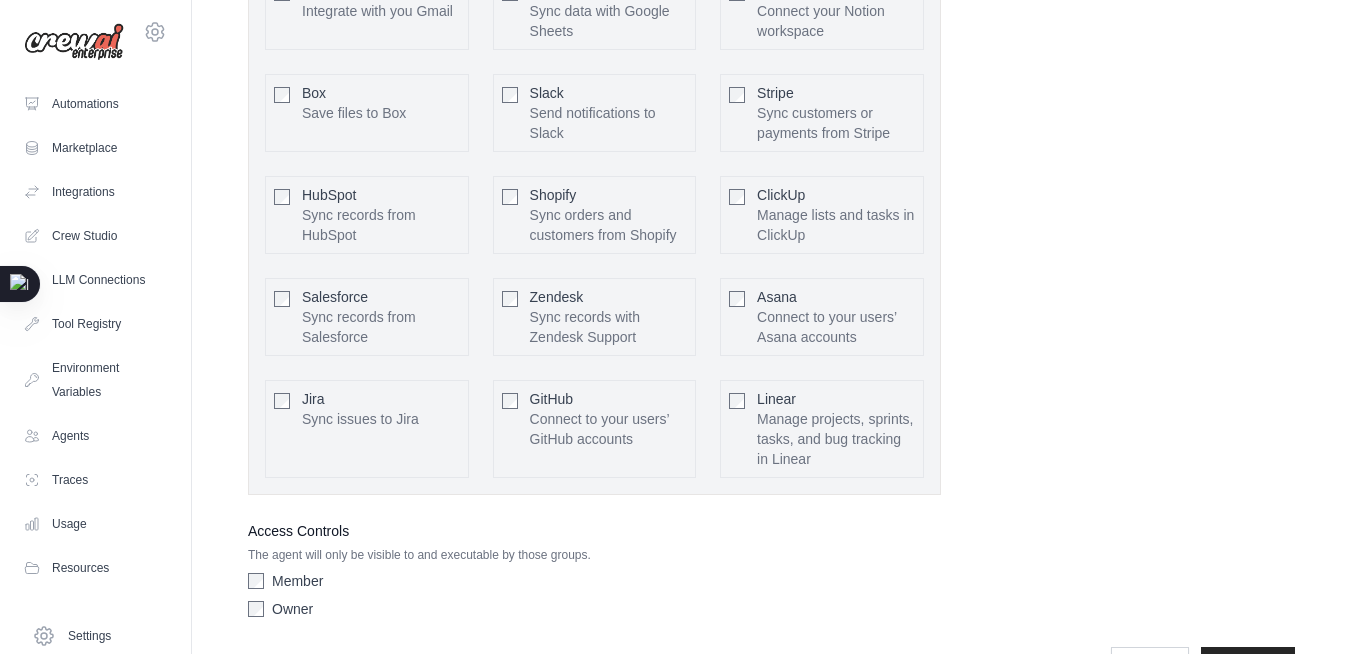 scroll, scrollTop: 4768, scrollLeft: 0, axis: vertical 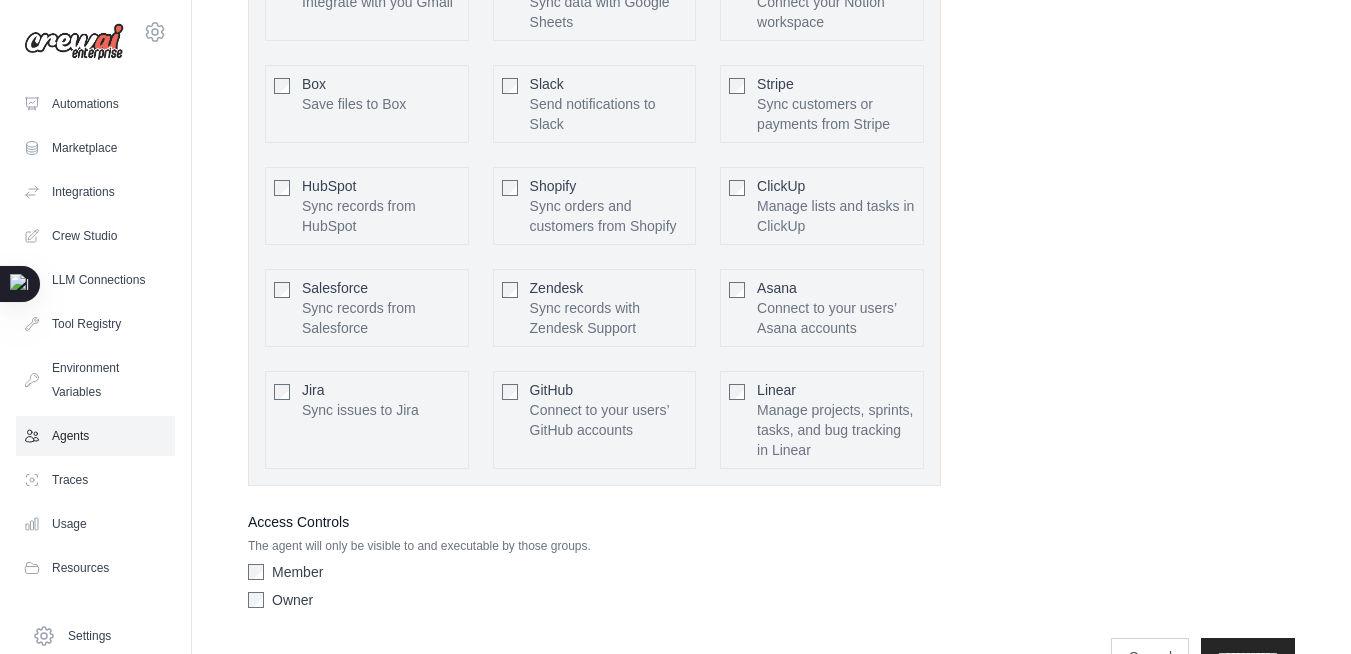 click on "Agents" at bounding box center [95, 436] 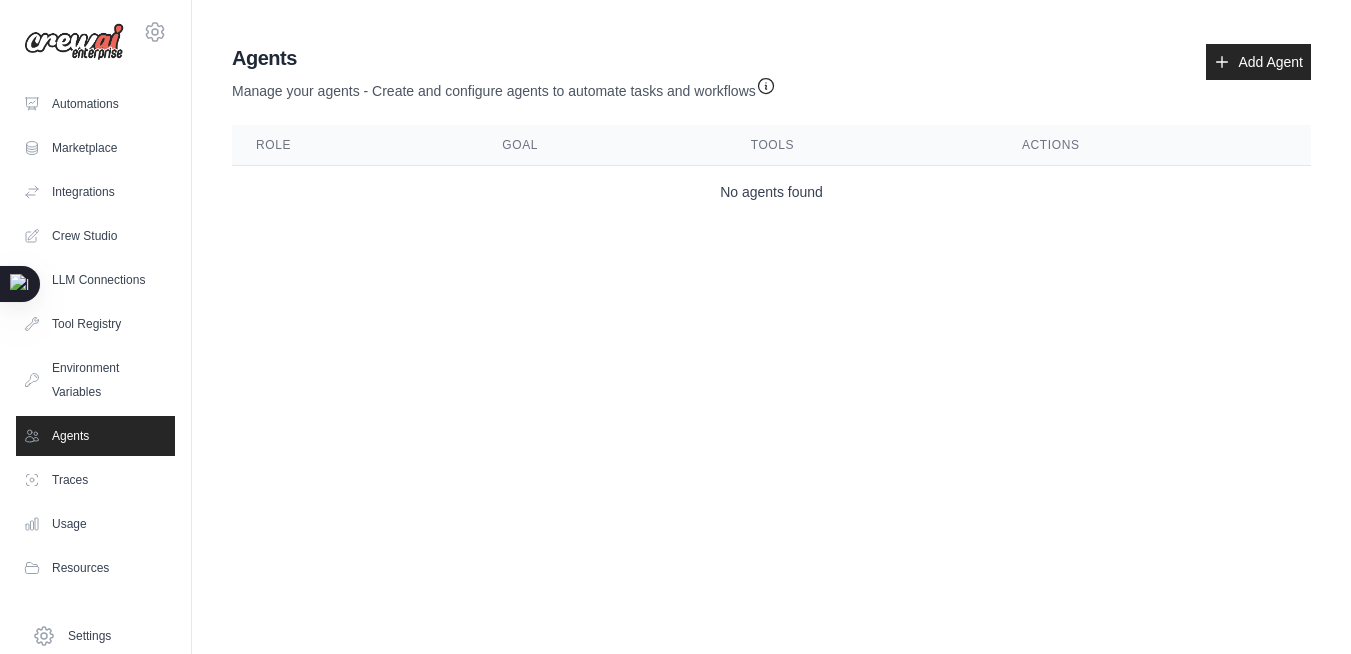 scroll, scrollTop: 0, scrollLeft: 0, axis: both 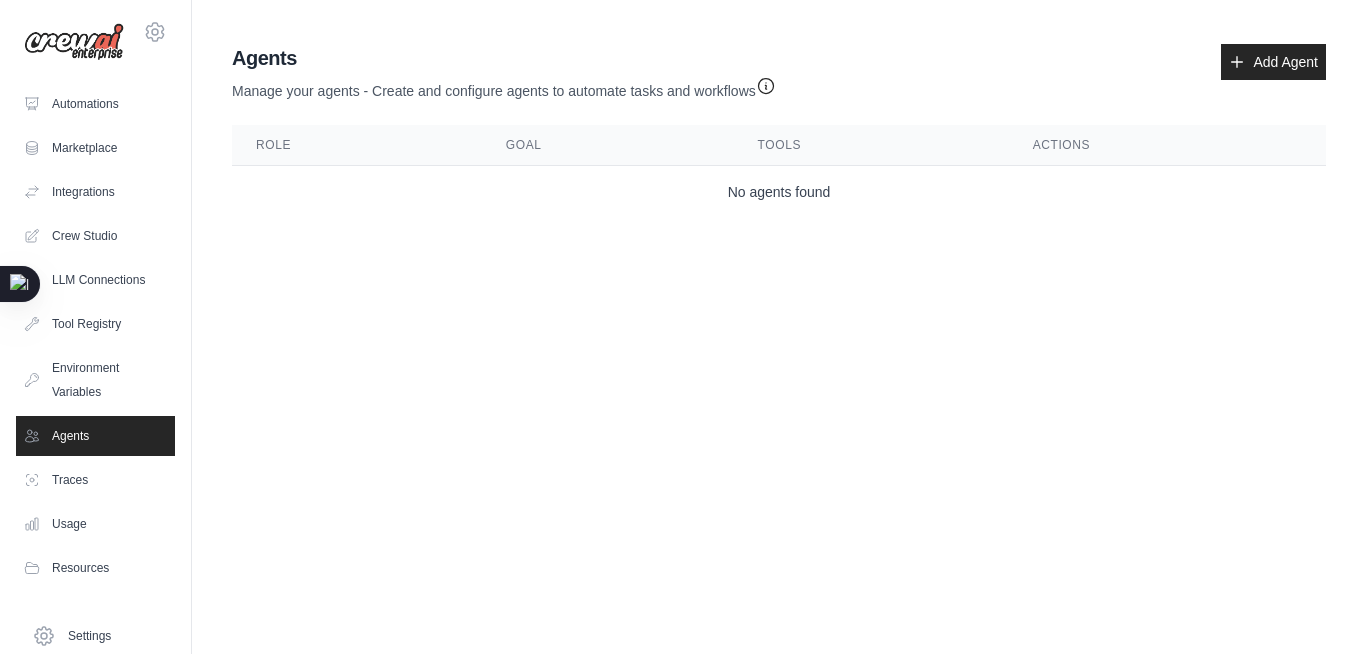 click on "Environment Variables" at bounding box center [95, 380] 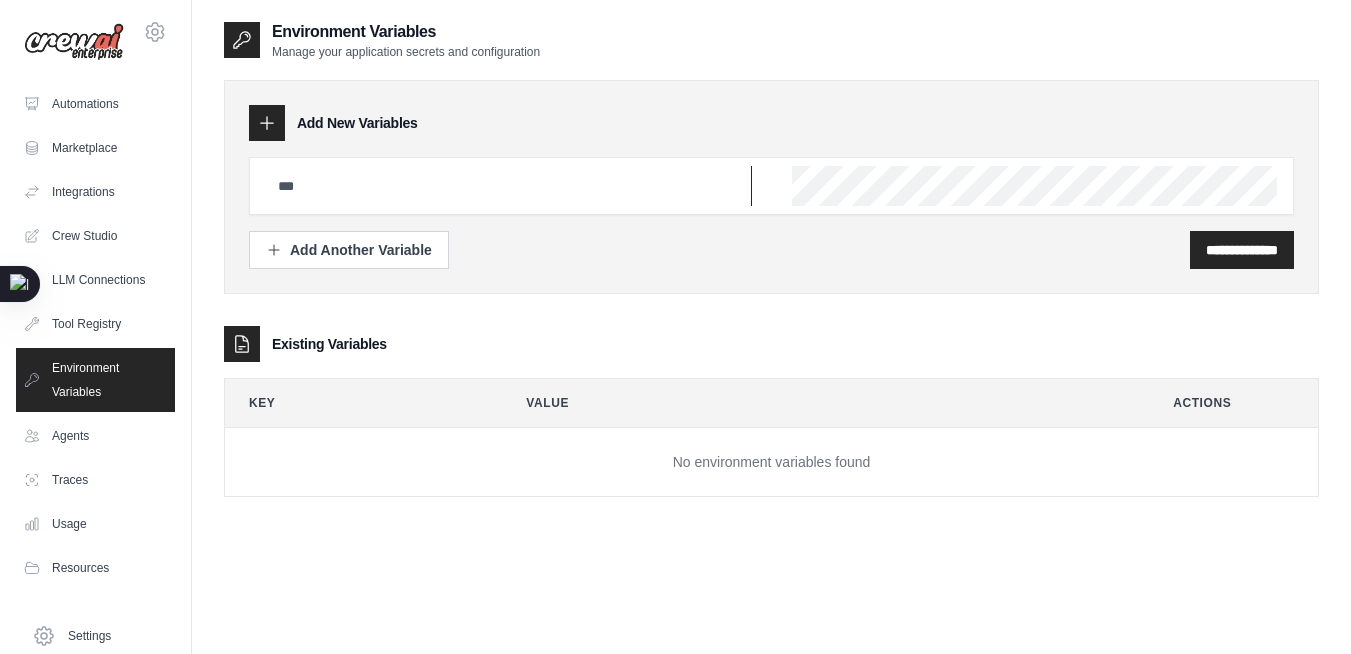 type on "******" 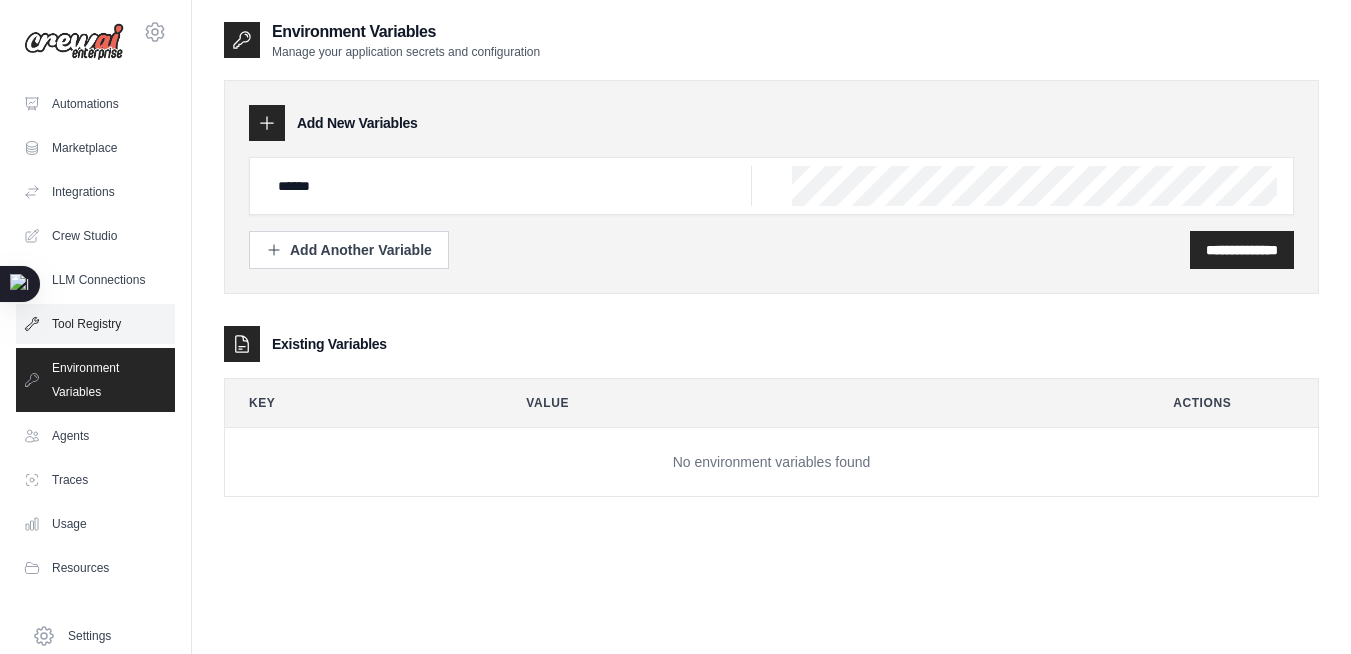 click on "Tool Registry" at bounding box center (95, 324) 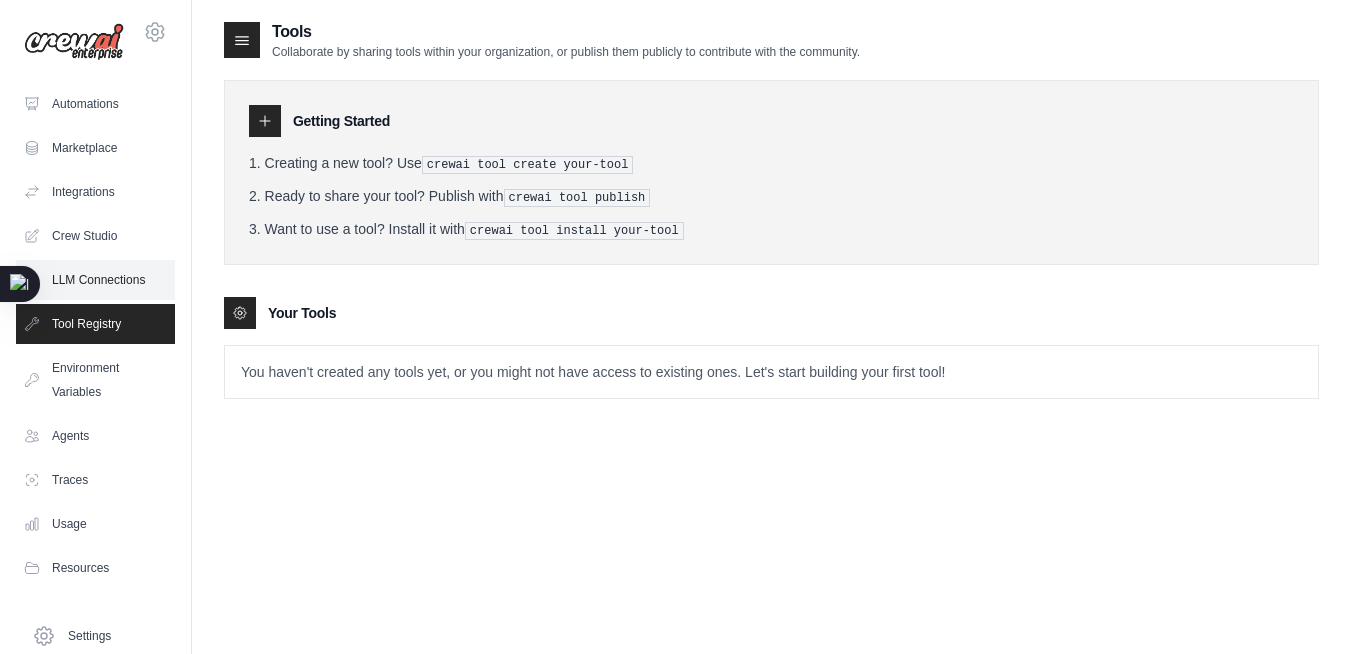 click on "LLM Connections" at bounding box center [95, 280] 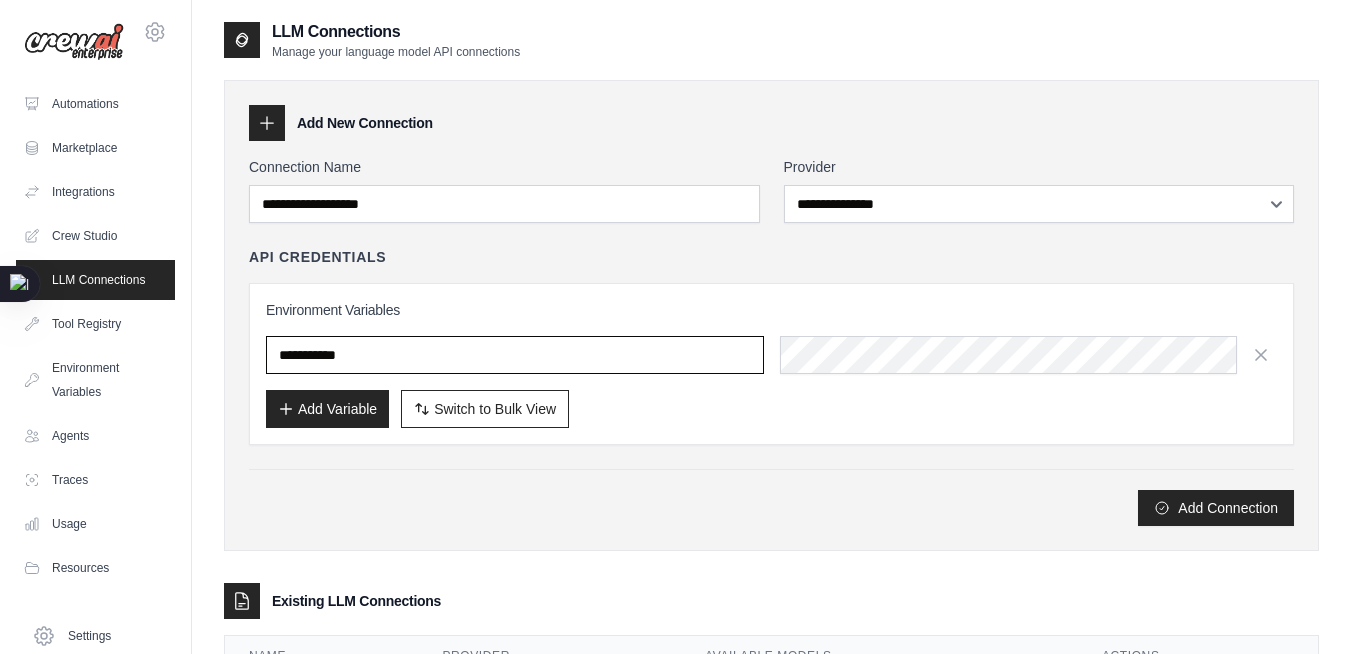 type on "******" 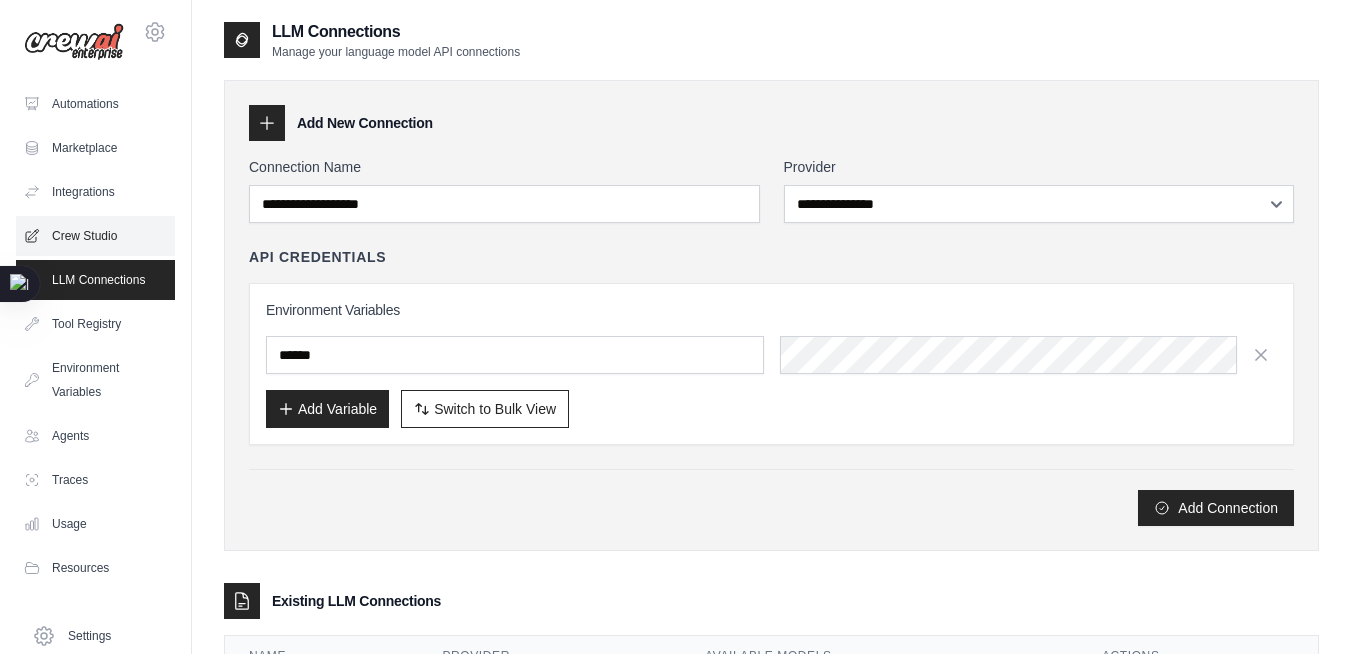 click on "Crew Studio" at bounding box center (95, 236) 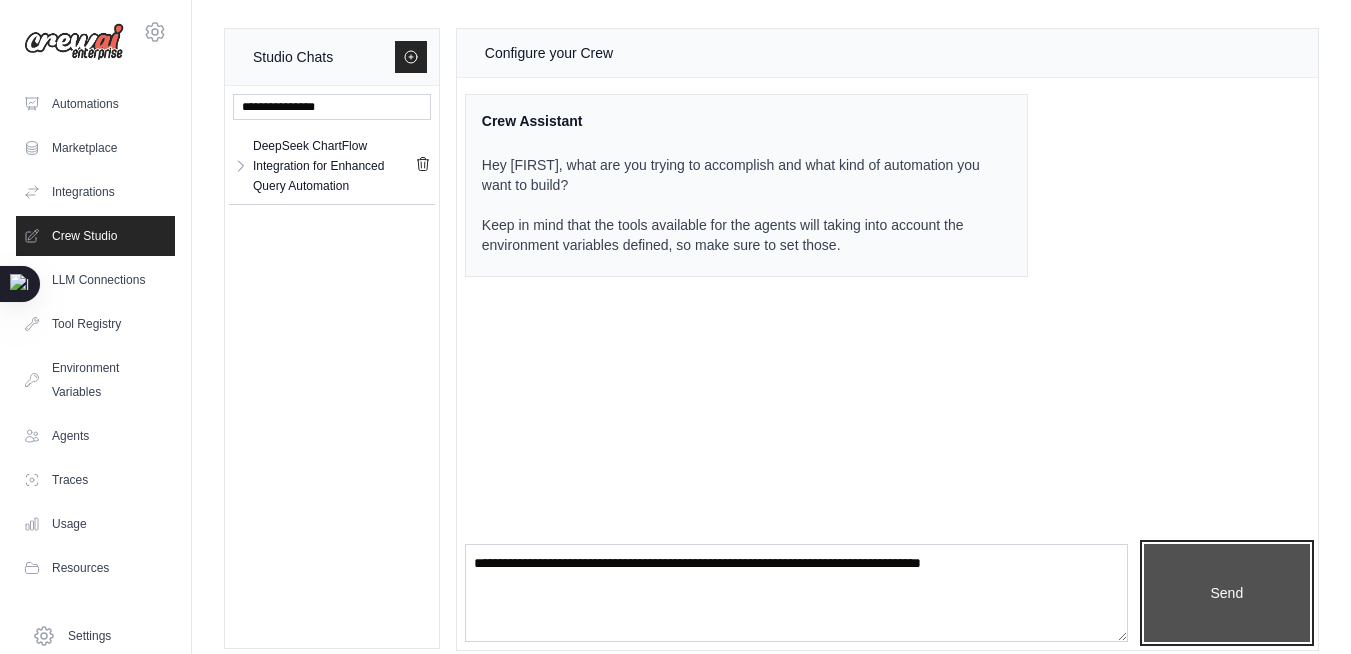 click on "Send" at bounding box center (1227, 593) 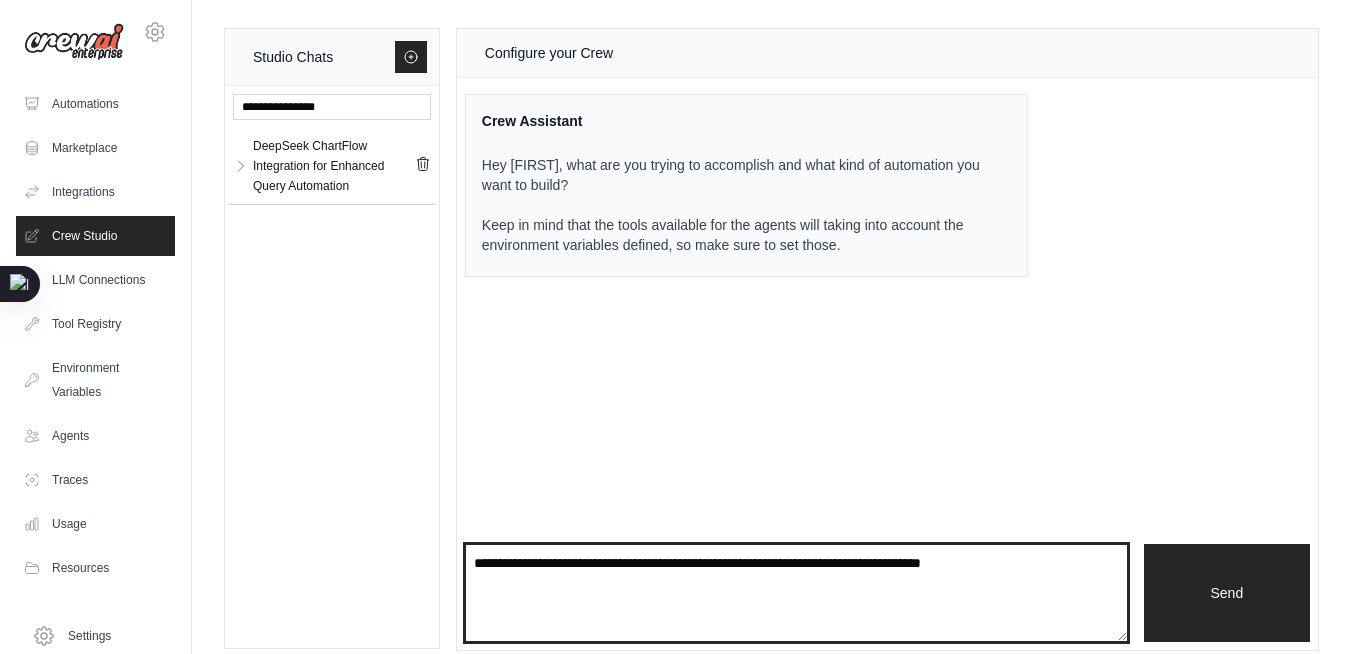 click at bounding box center (796, 593) 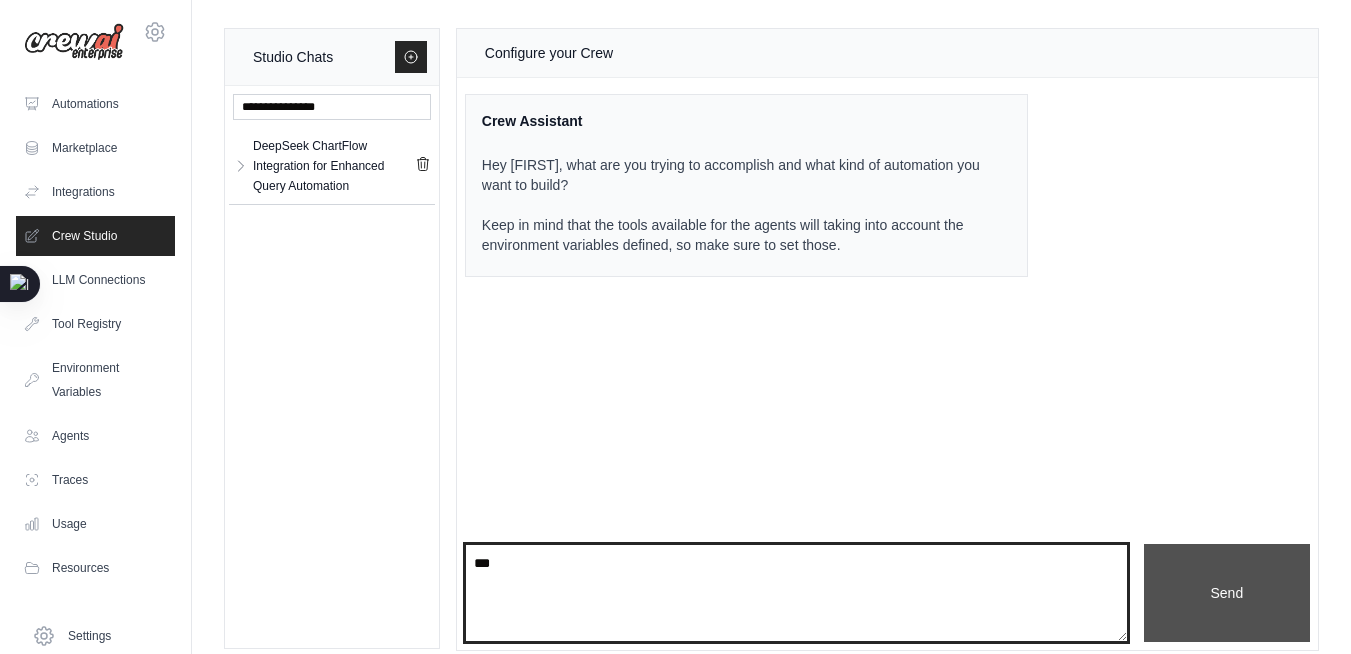type on "***" 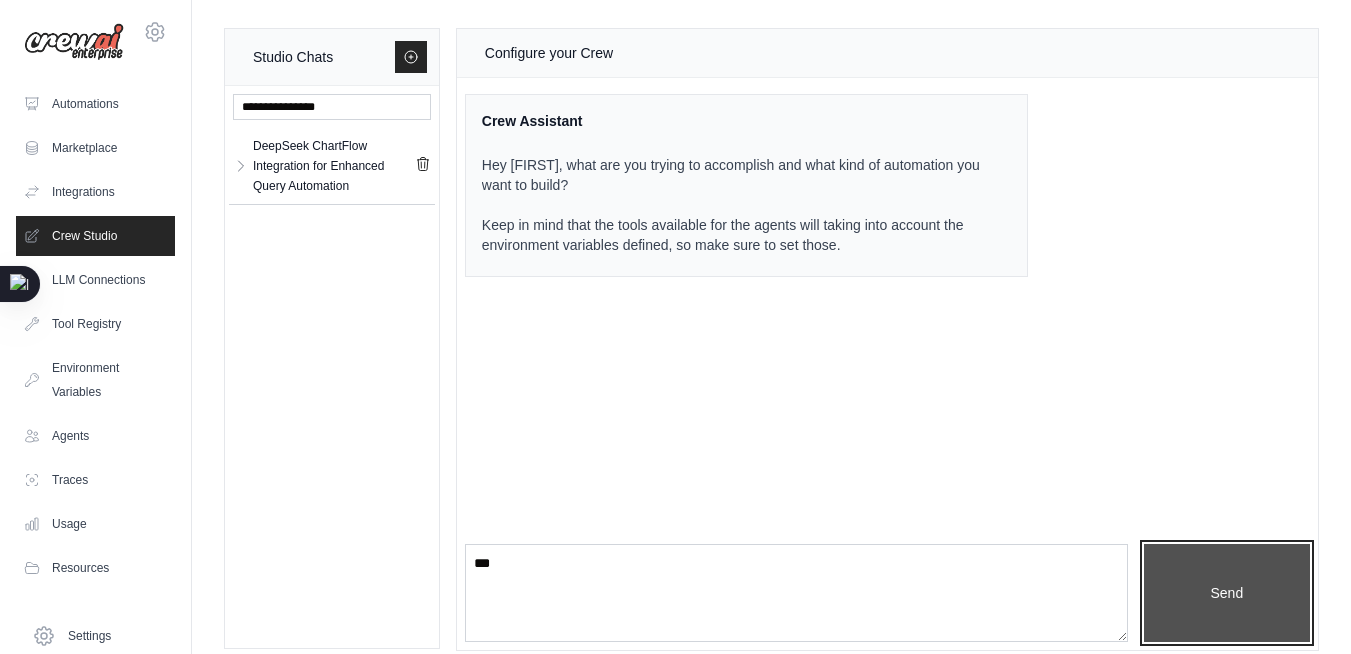 click on "Send" at bounding box center (1227, 593) 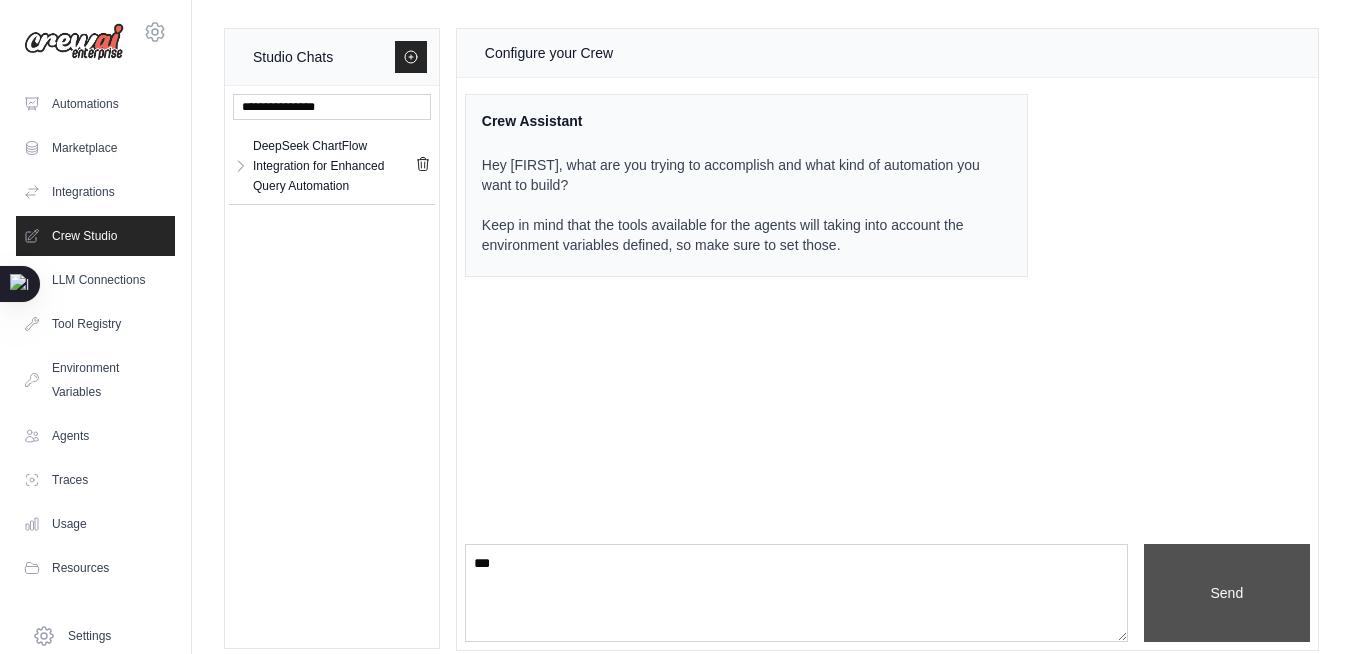 type 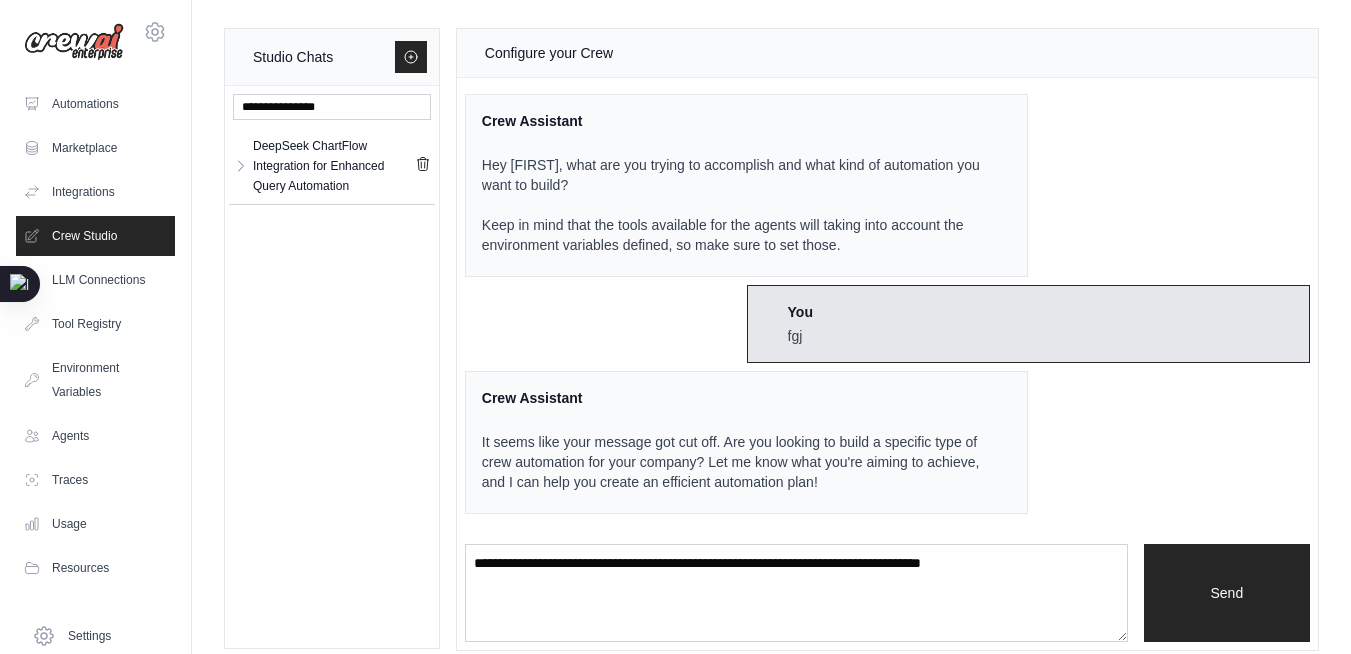drag, startPoint x: 602, startPoint y: 414, endPoint x: 367, endPoint y: 401, distance: 235.3593 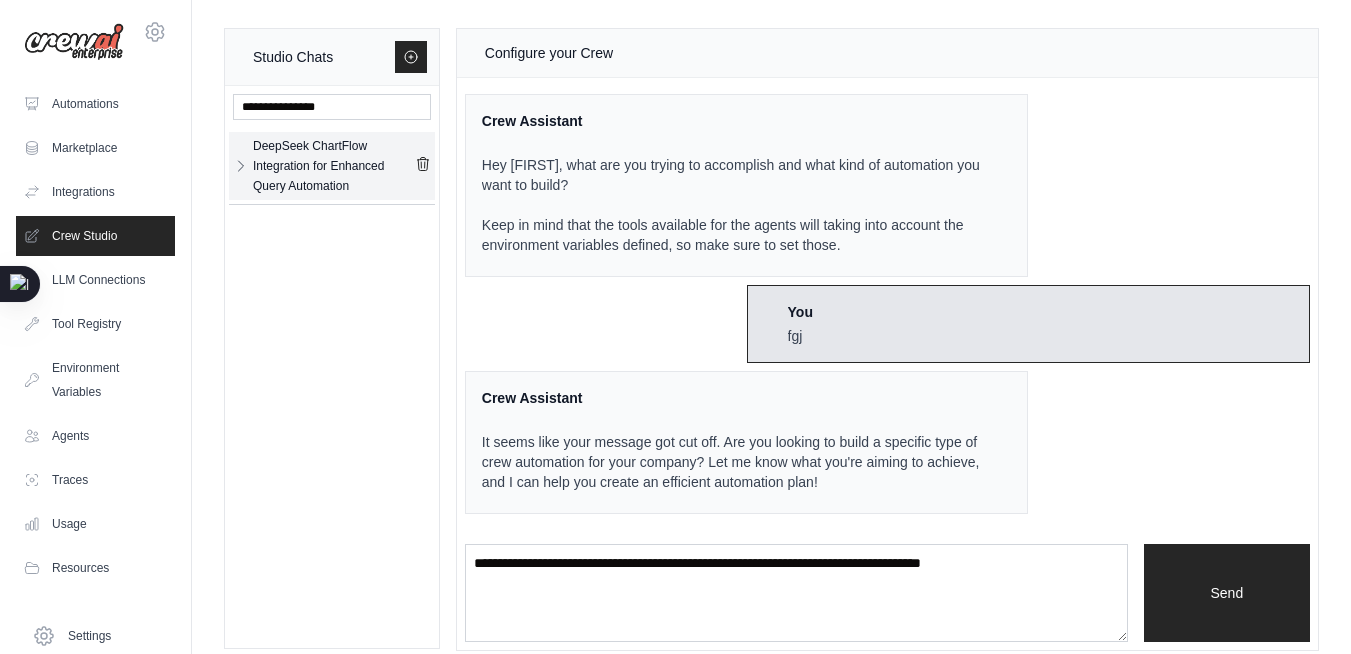click at bounding box center (241, 166) 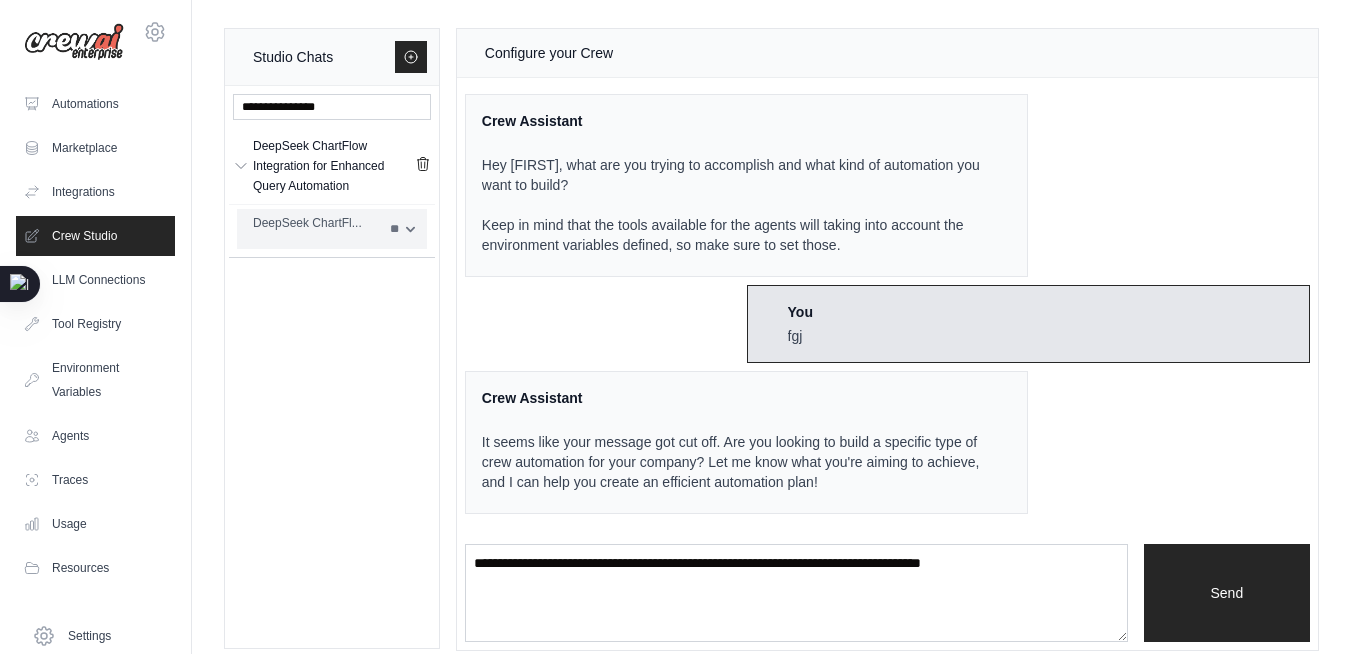 click on "DeepSeek ChartFl..." at bounding box center (315, 229) 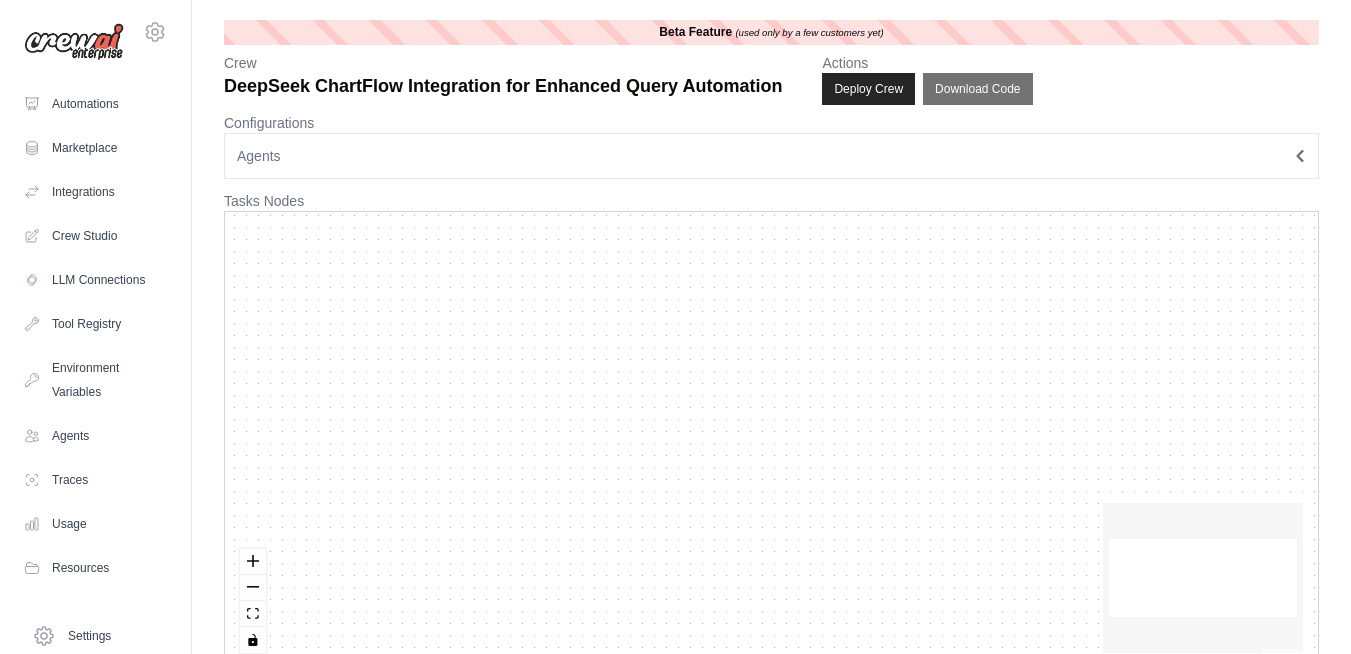 click at bounding box center (771, 440) 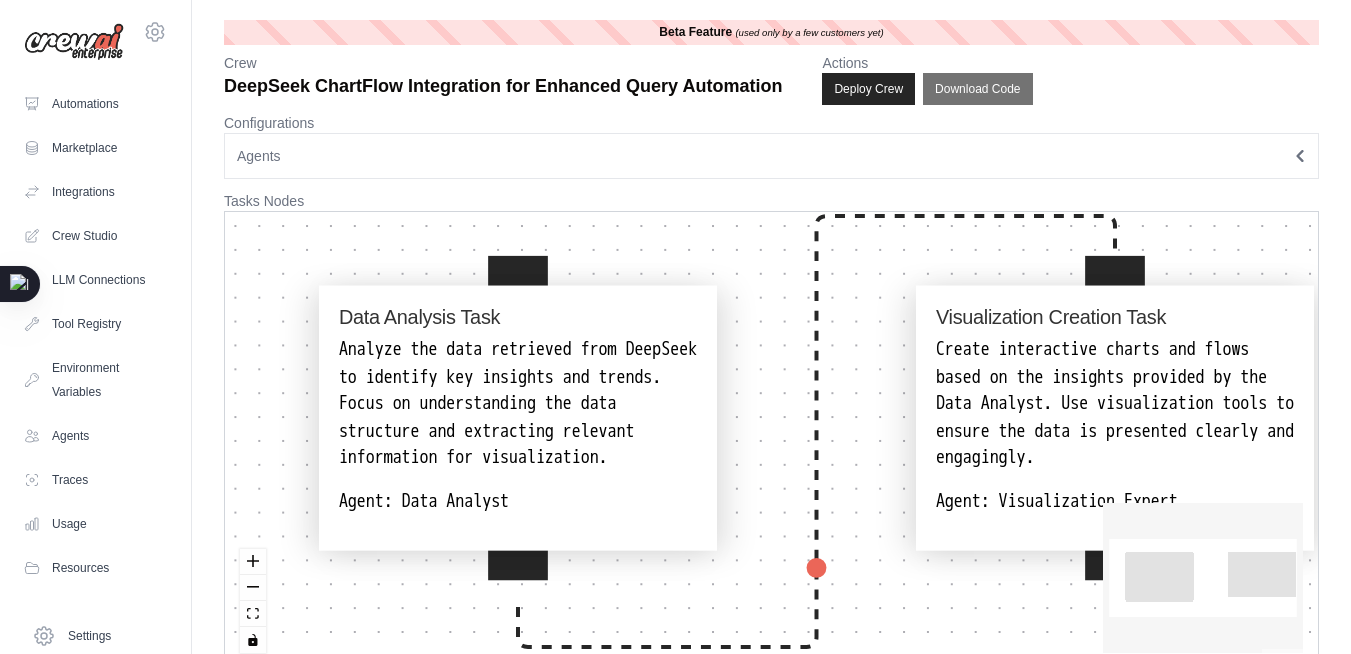 scroll, scrollTop: 0, scrollLeft: 0, axis: both 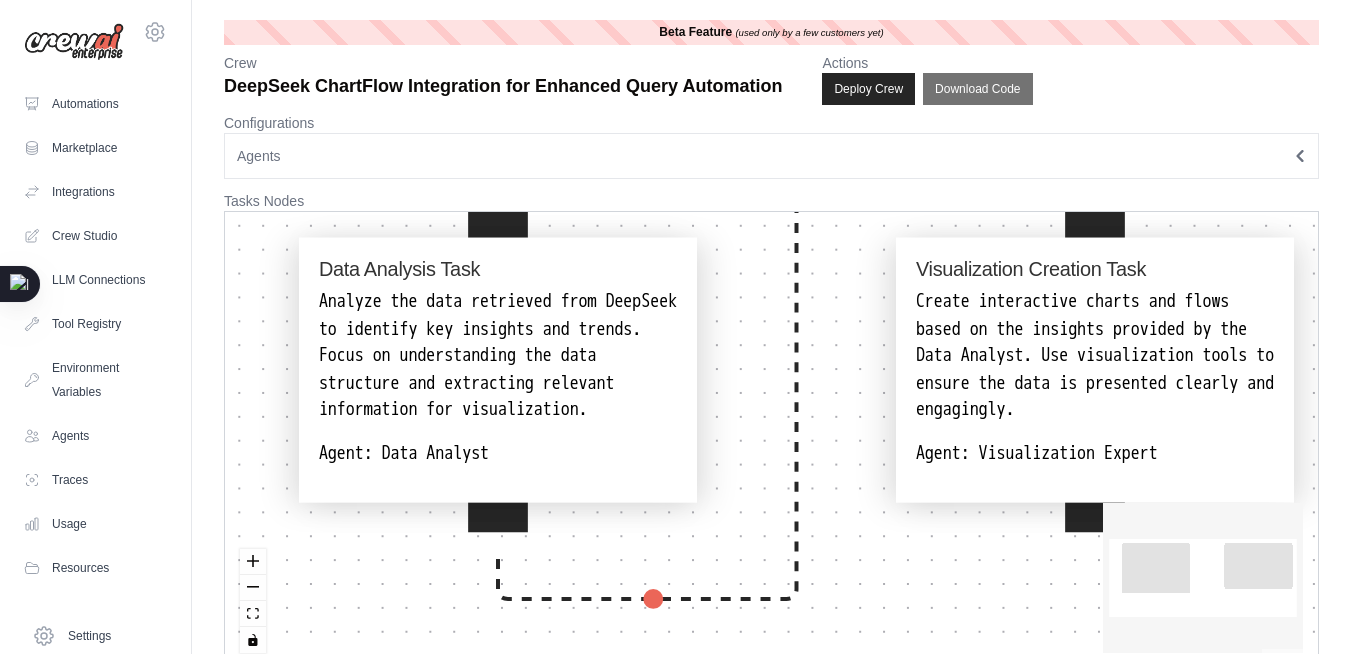 drag, startPoint x: 726, startPoint y: 398, endPoint x: 739, endPoint y: 291, distance: 107.78683 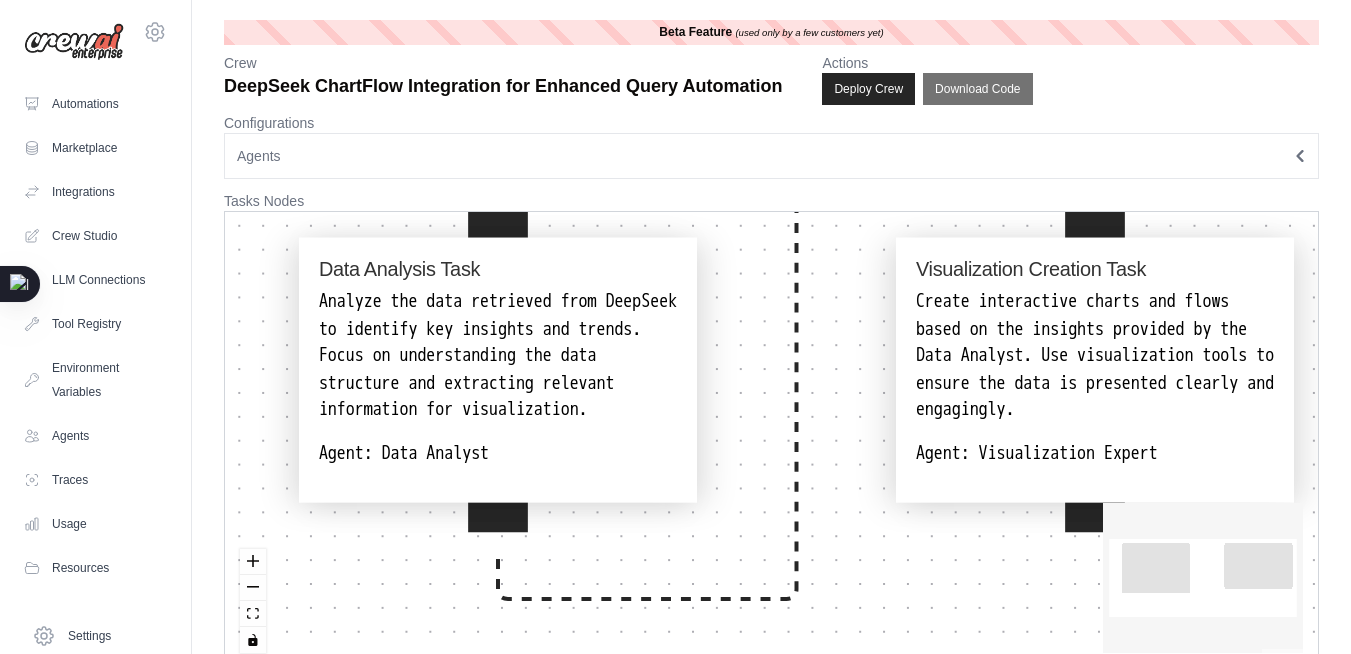 click on "Data Analysis Task Analyze the data retrieved from DeepSeek to identify key insights and trends. Focus on understanding the data structure and extracting relevant information for visualization. Agent:   Data Analyst Visualization Creation Task Create interactive charts and flows based on the insights provided by the Data Analyst. Use visualization tools to ensure the data is presented clearly and engagingly. Agent:   Visualization Expert" at bounding box center [771, 440] 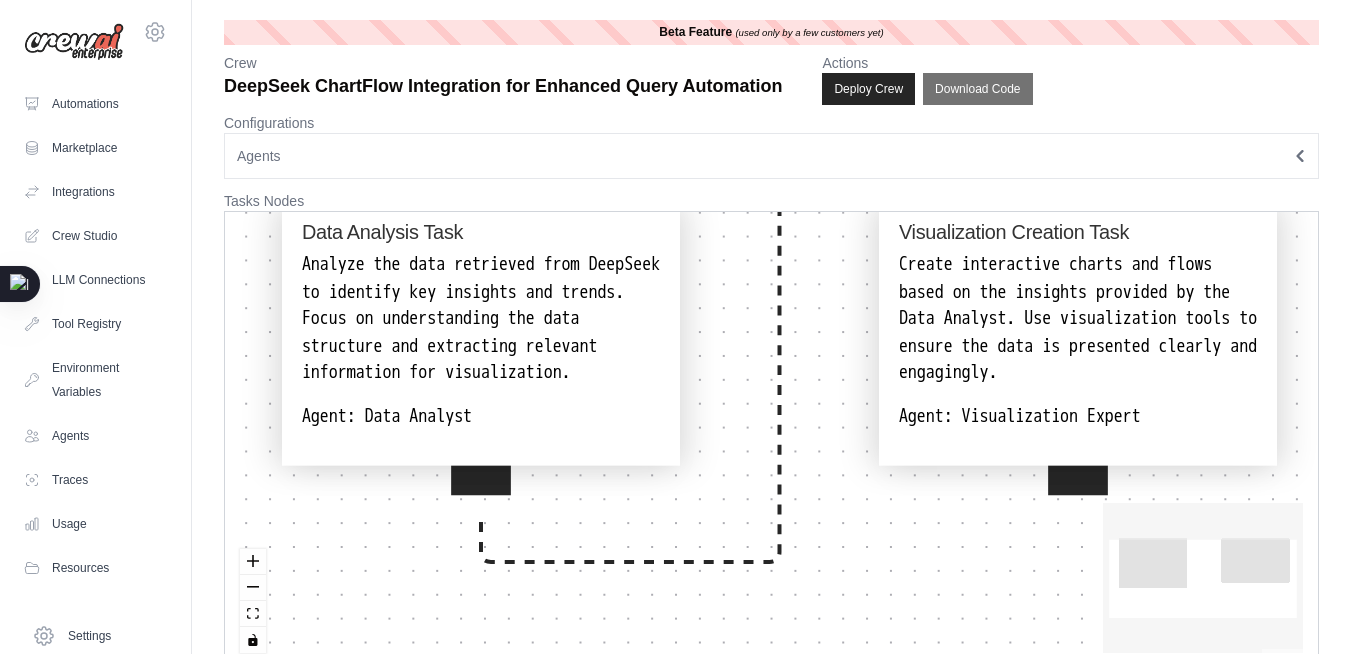scroll, scrollTop: 0, scrollLeft: 0, axis: both 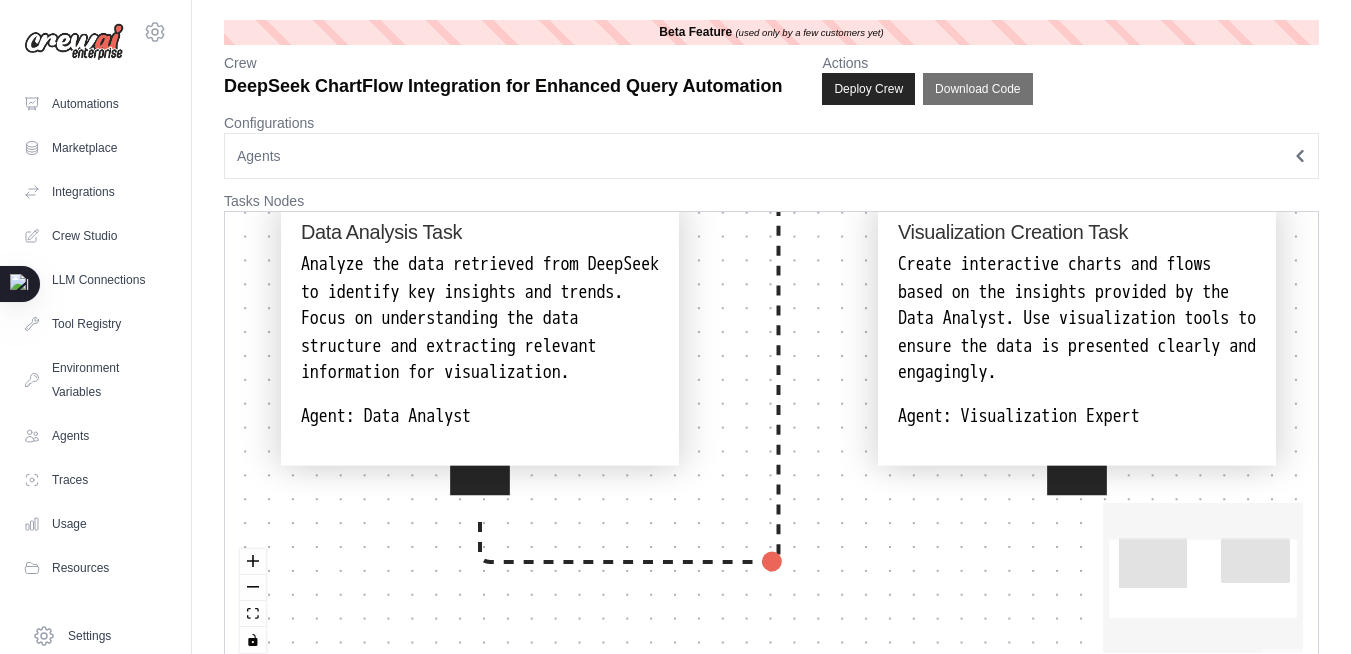 drag, startPoint x: 740, startPoint y: 324, endPoint x: 722, endPoint y: 285, distance: 42.953465 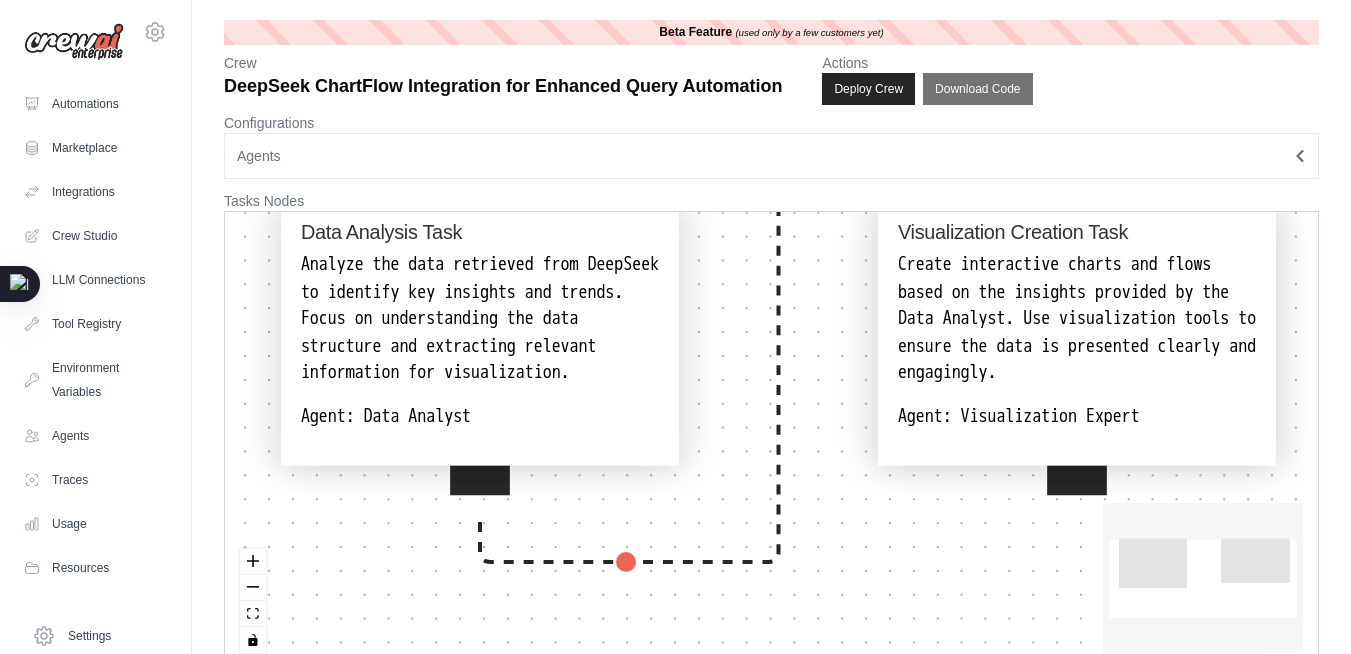 click on "Data Analysis Task Analyze the data retrieved from DeepSeek to identify key insights and trends. Focus on understanding the data structure and extracting relevant information for visualization. Agent:   Data Analyst Visualization Creation Task Create interactive charts and flows based on the insights provided by the Data Analyst. Use visualization tools to ensure the data is presented clearly and engagingly. Agent:   Visualization Expert" at bounding box center (771, 440) 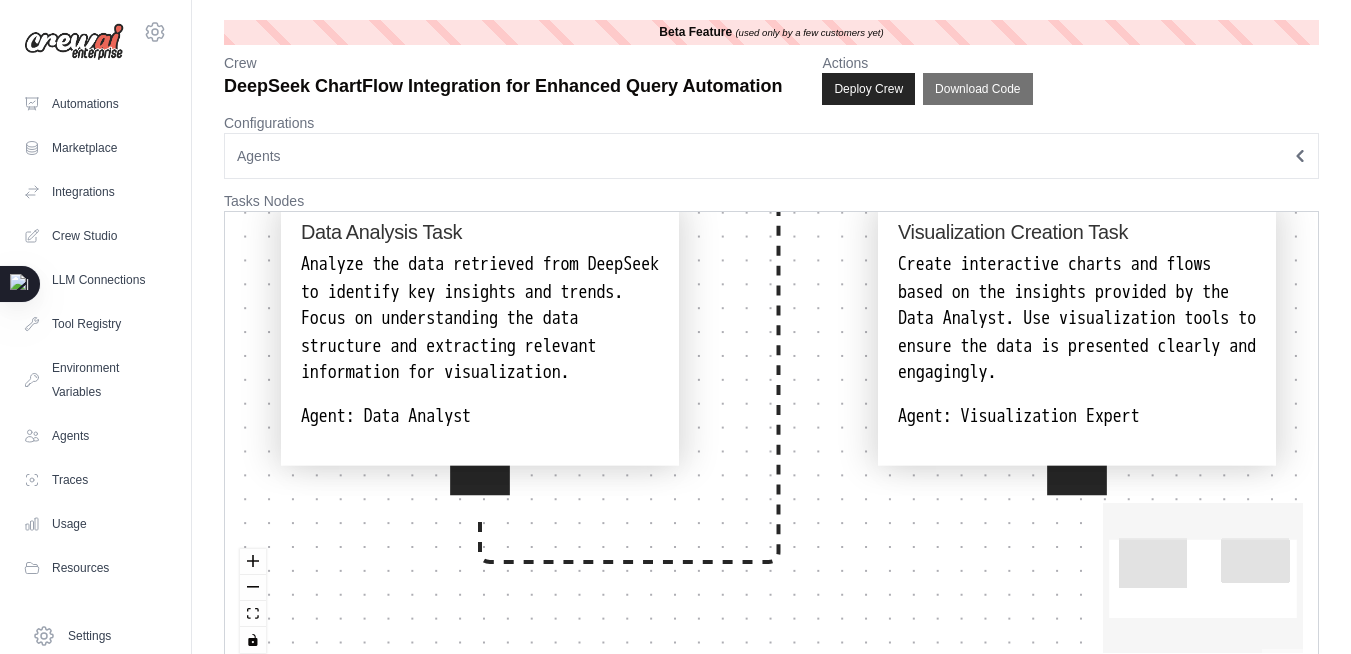 click on "Agents" at bounding box center [771, 156] 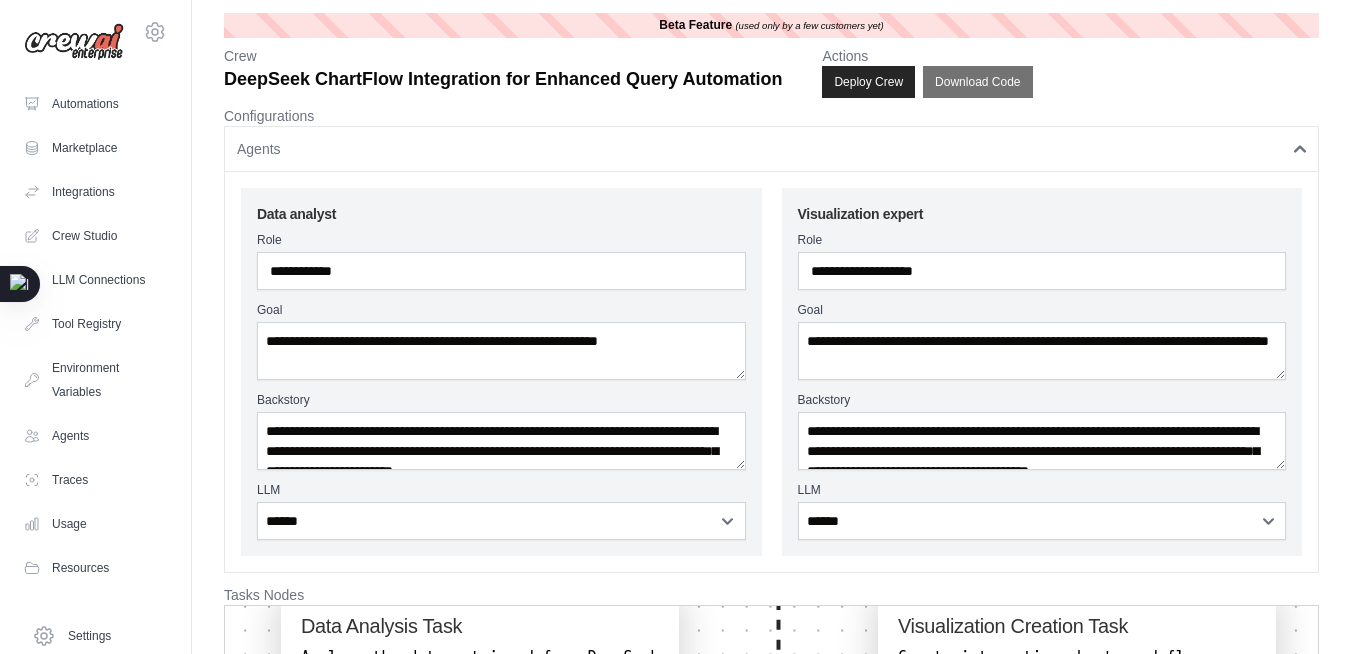 scroll, scrollTop: 4, scrollLeft: 0, axis: vertical 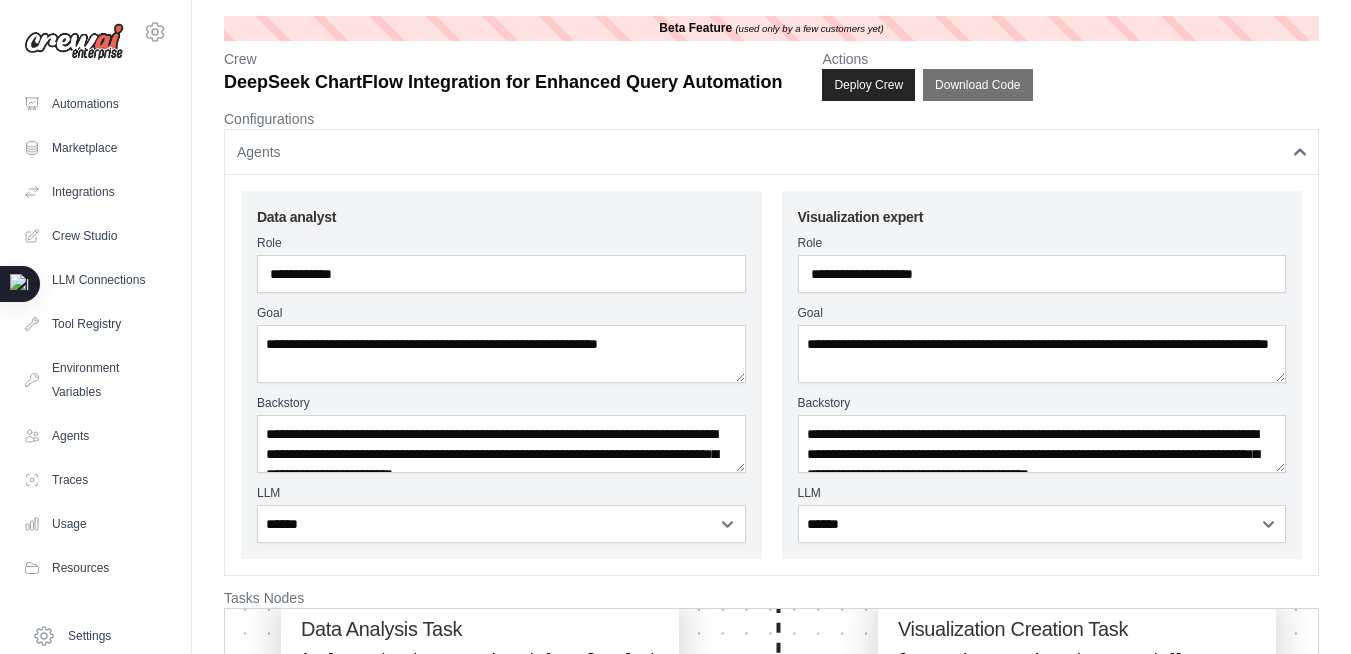 drag, startPoint x: 1338, startPoint y: 308, endPoint x: 1328, endPoint y: 193, distance: 115.43397 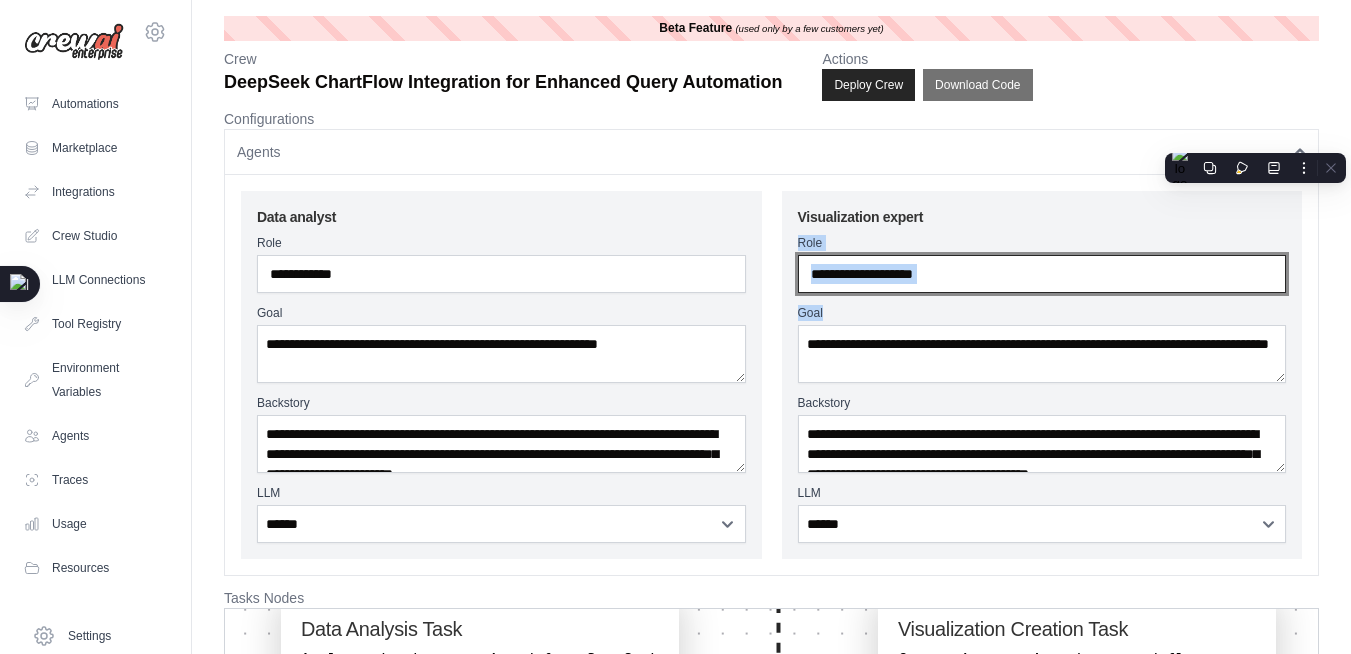 click on "**********" at bounding box center [1042, 274] 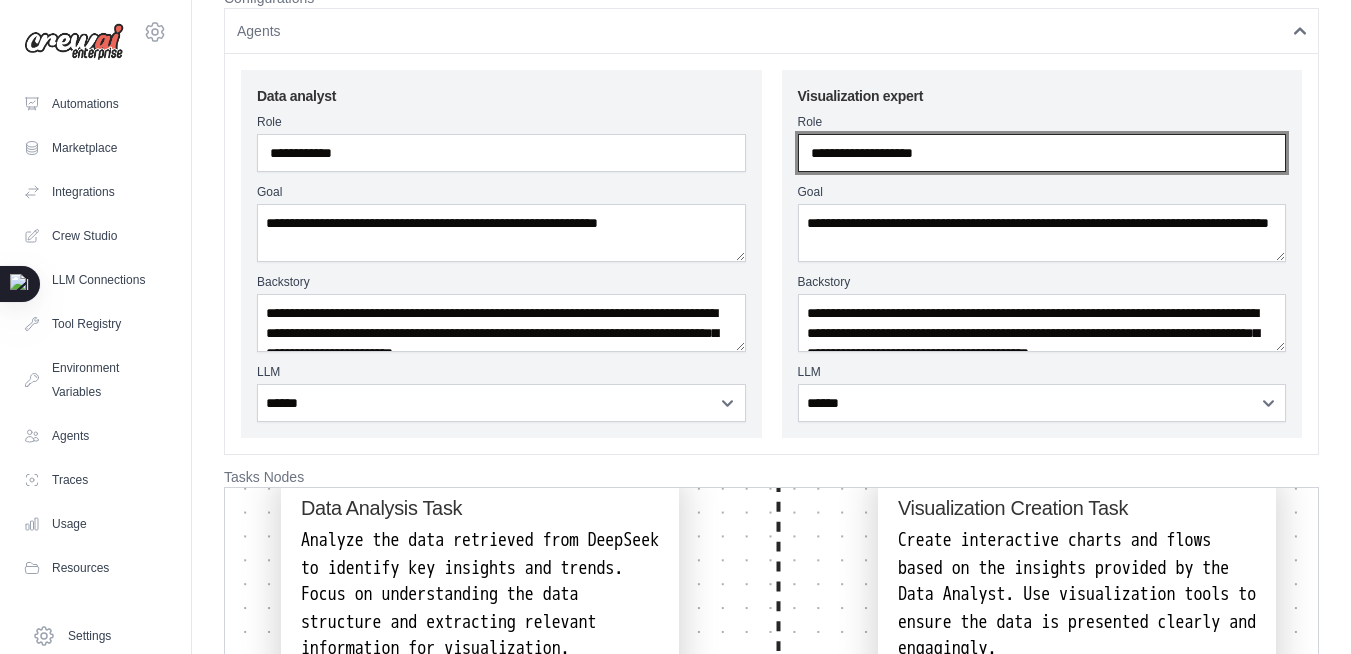 scroll, scrollTop: 127, scrollLeft: 0, axis: vertical 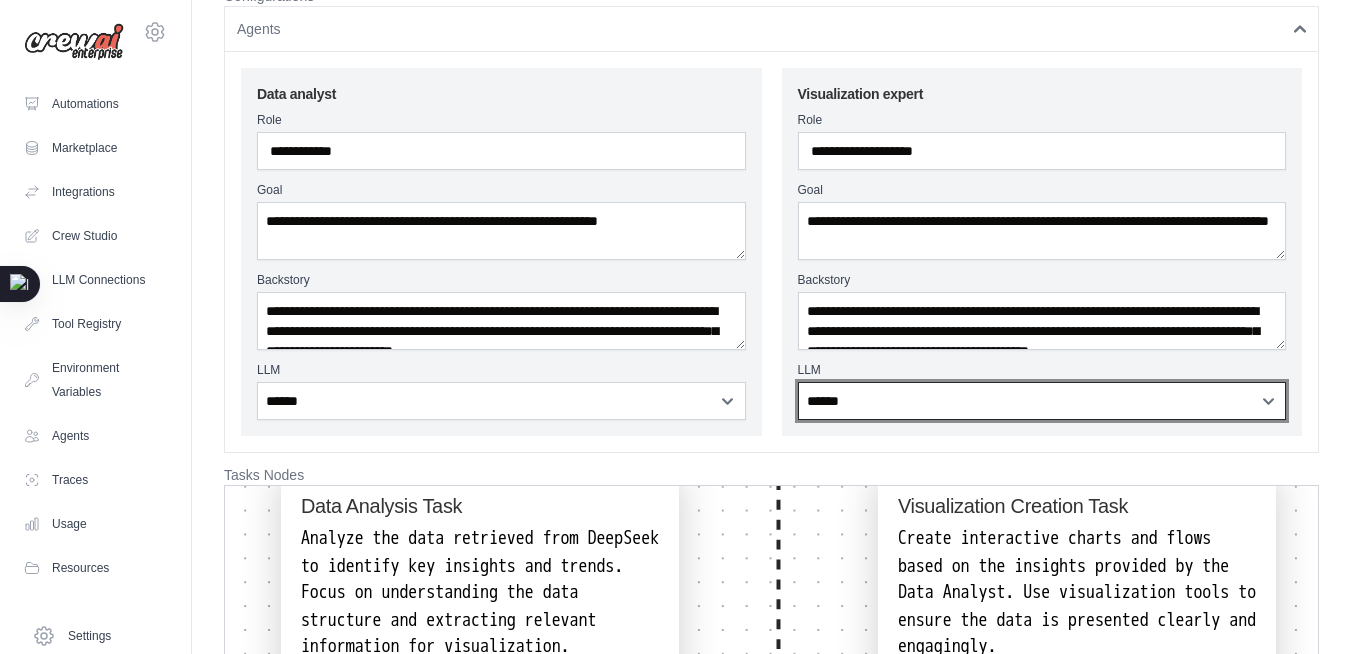click on "**********" at bounding box center [1042, 401] 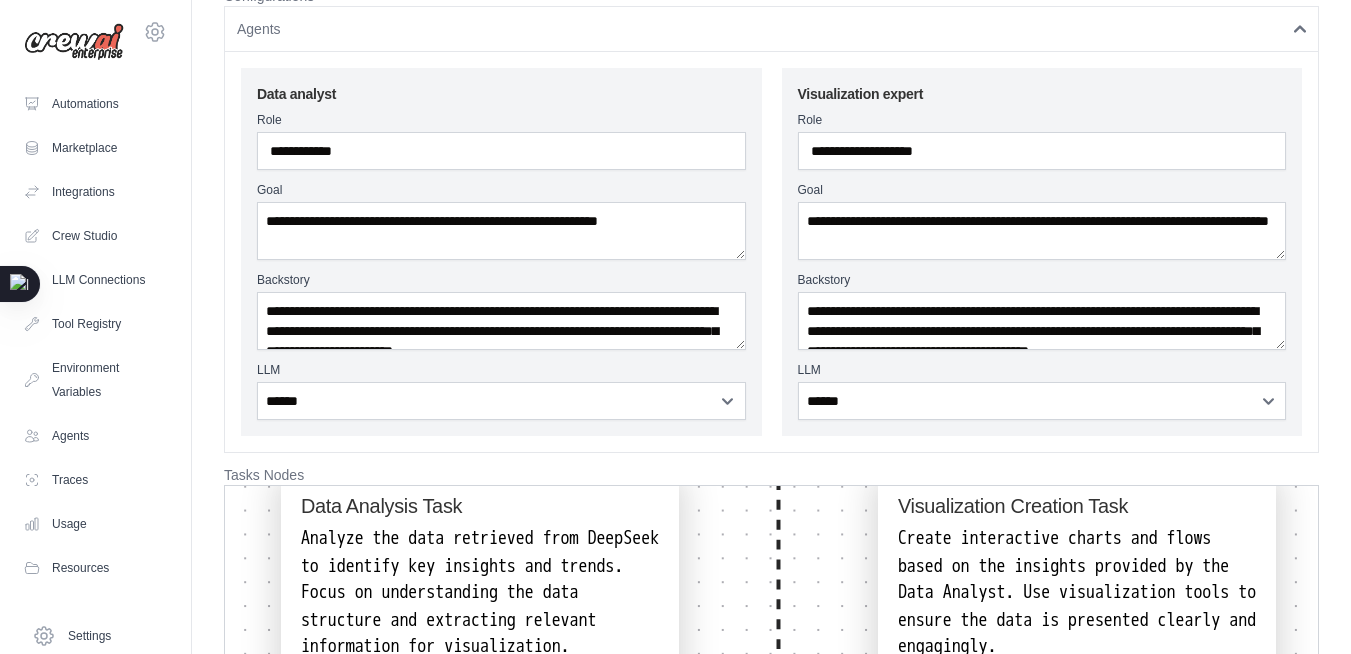 click on "**********" at bounding box center [771, 418] 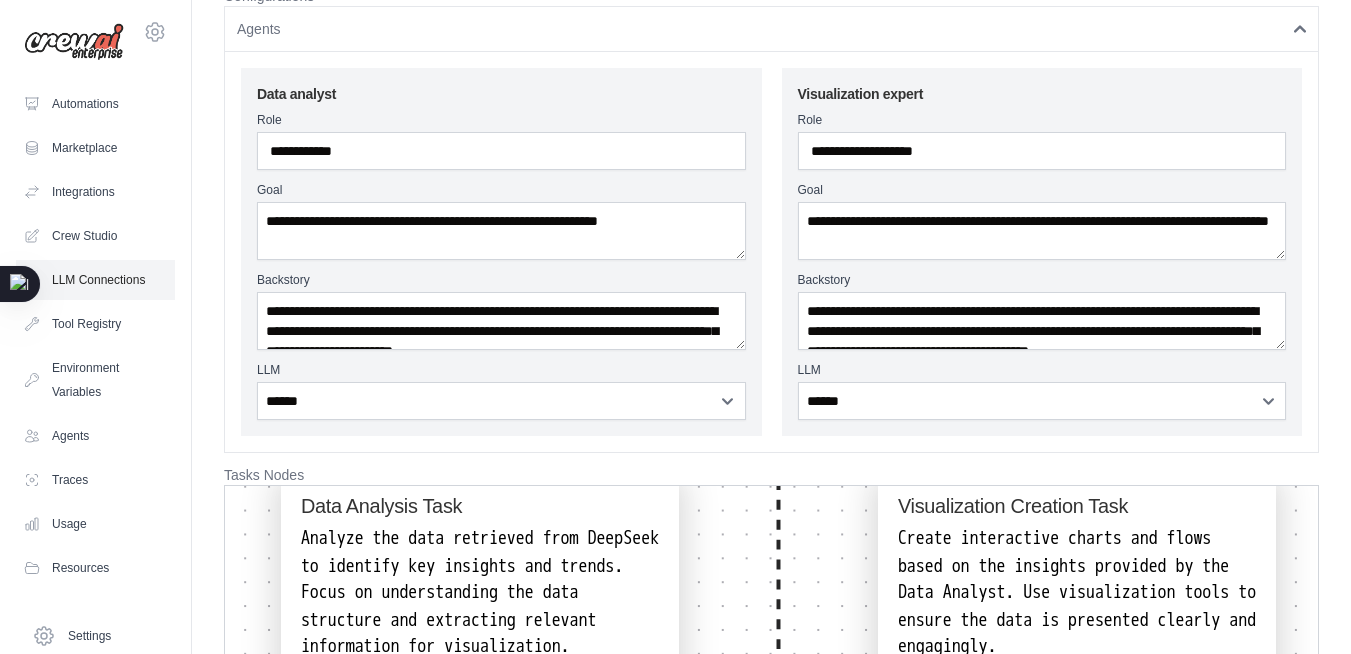 click on "LLM Connections" at bounding box center [95, 280] 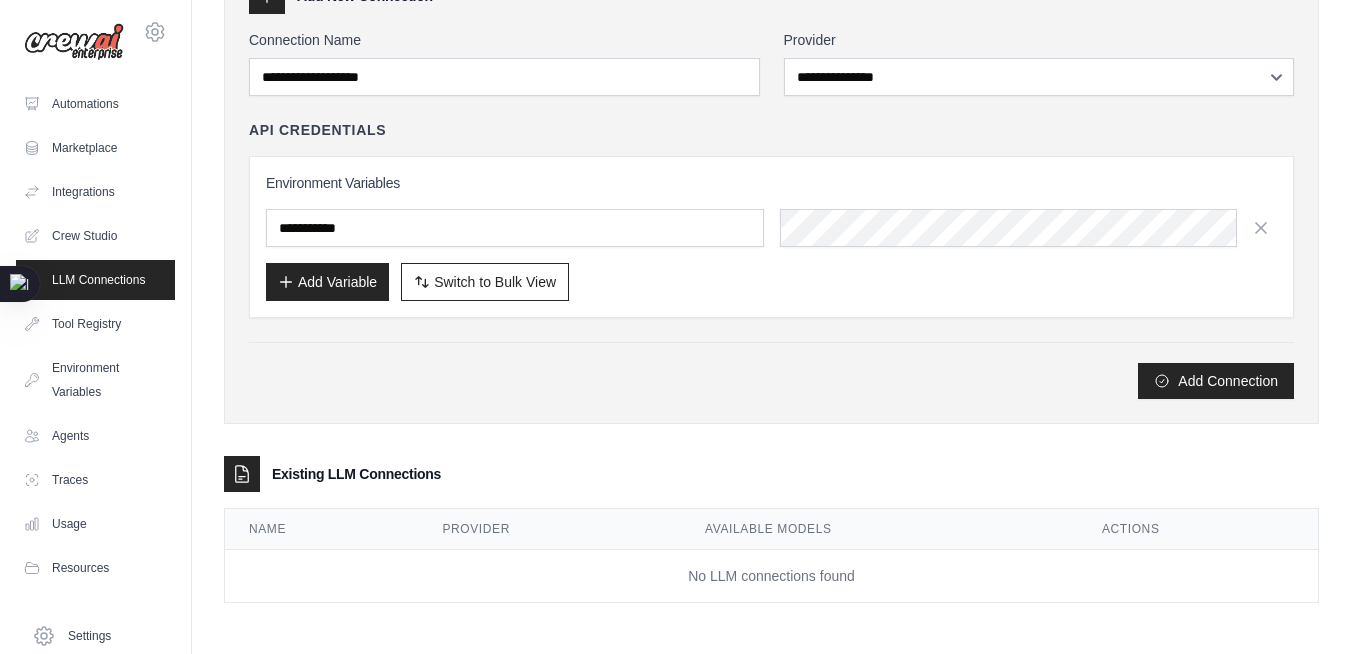 scroll, scrollTop: 0, scrollLeft: 0, axis: both 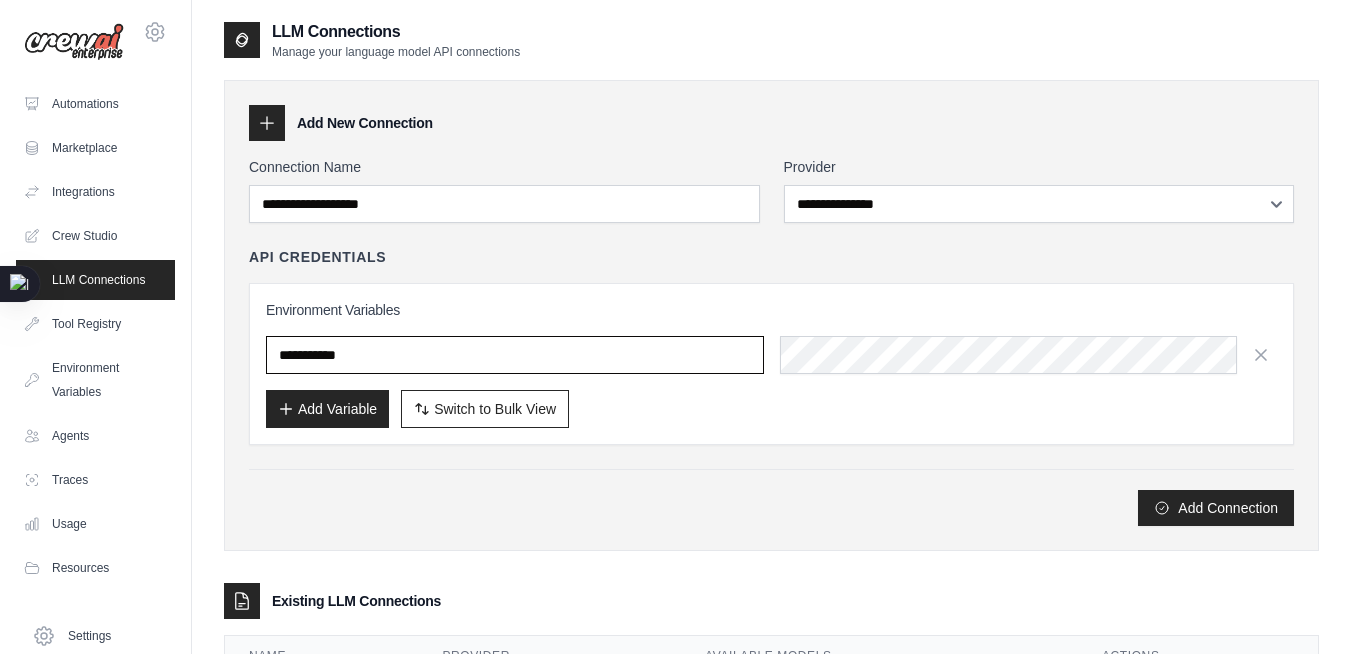 type on "******" 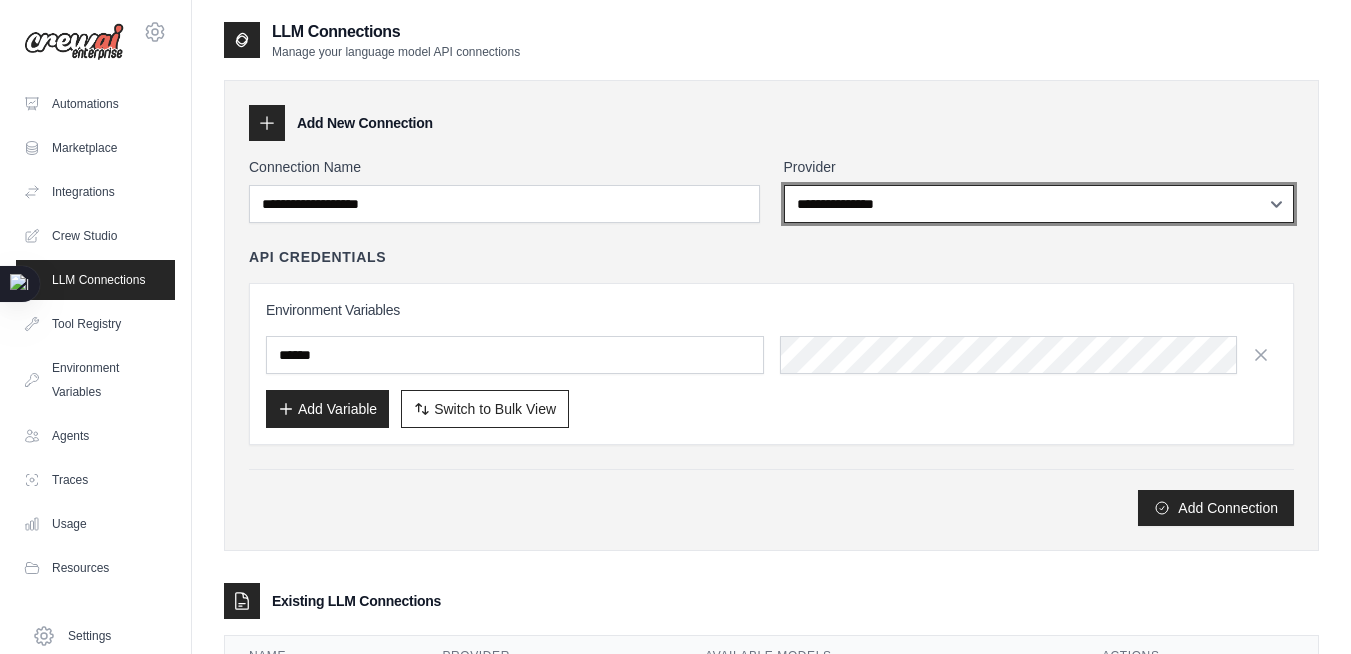 click on "**********" at bounding box center [1039, 204] 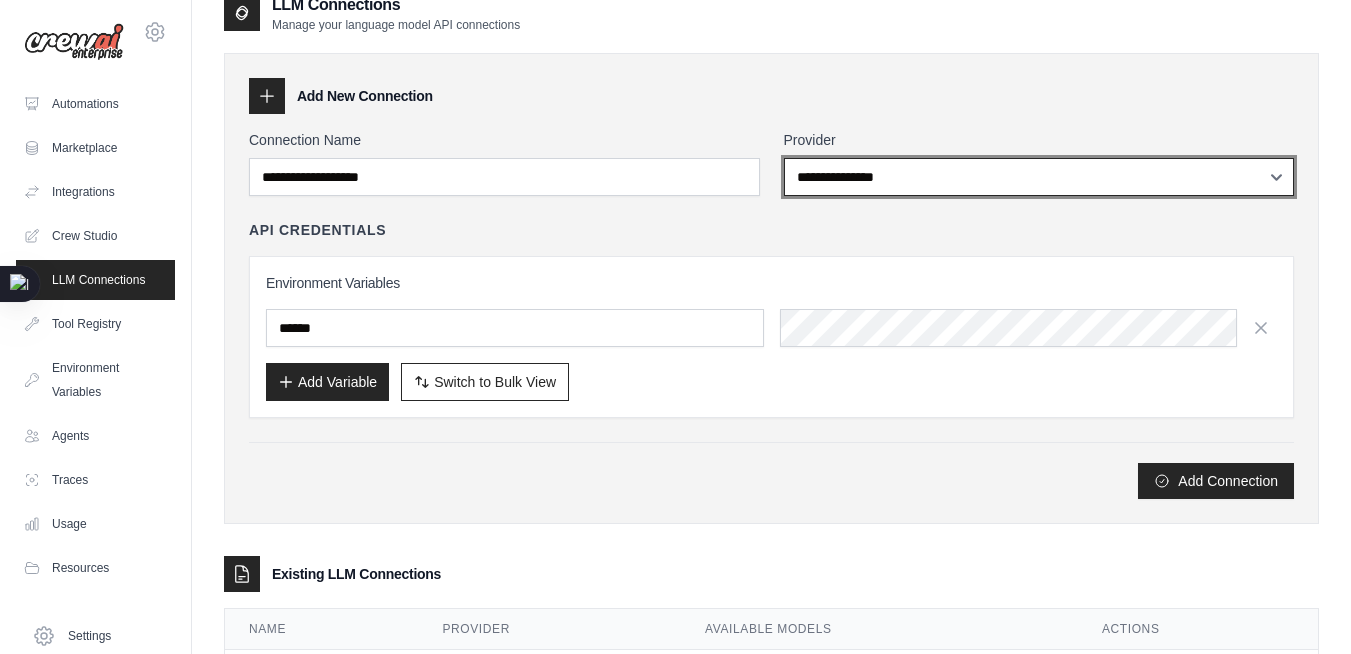 scroll, scrollTop: 28, scrollLeft: 0, axis: vertical 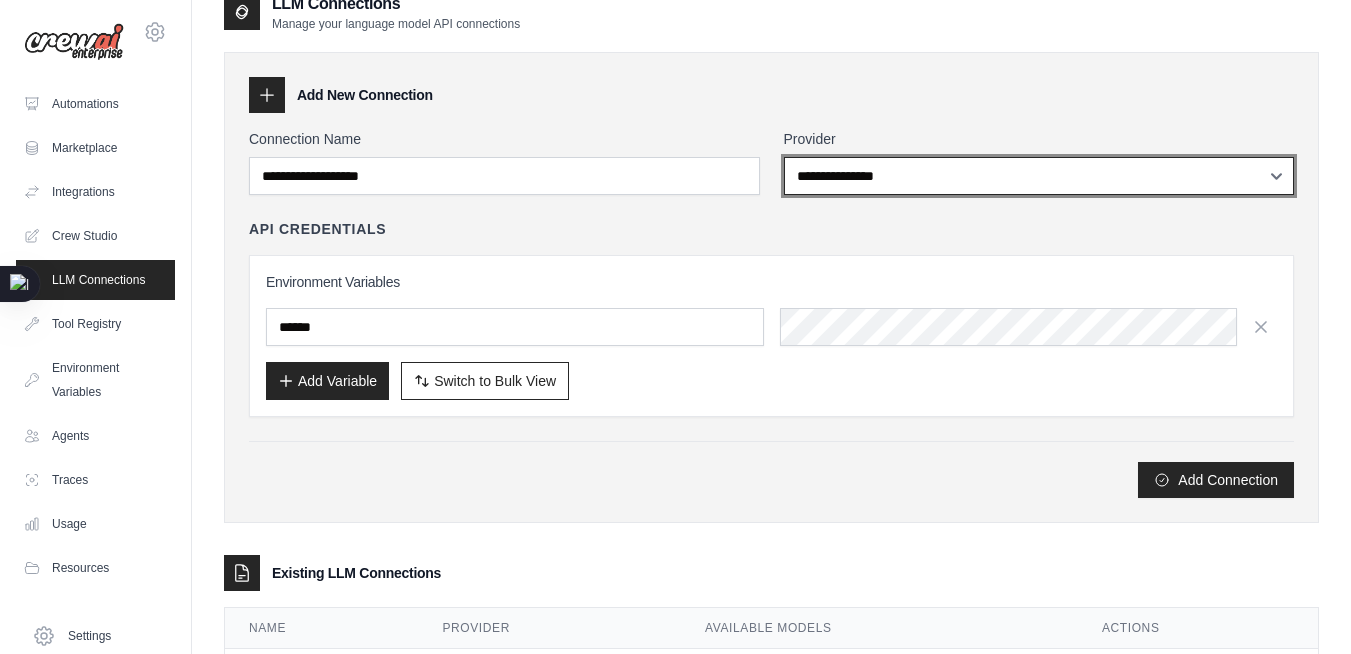 click on "**********" at bounding box center (1039, 176) 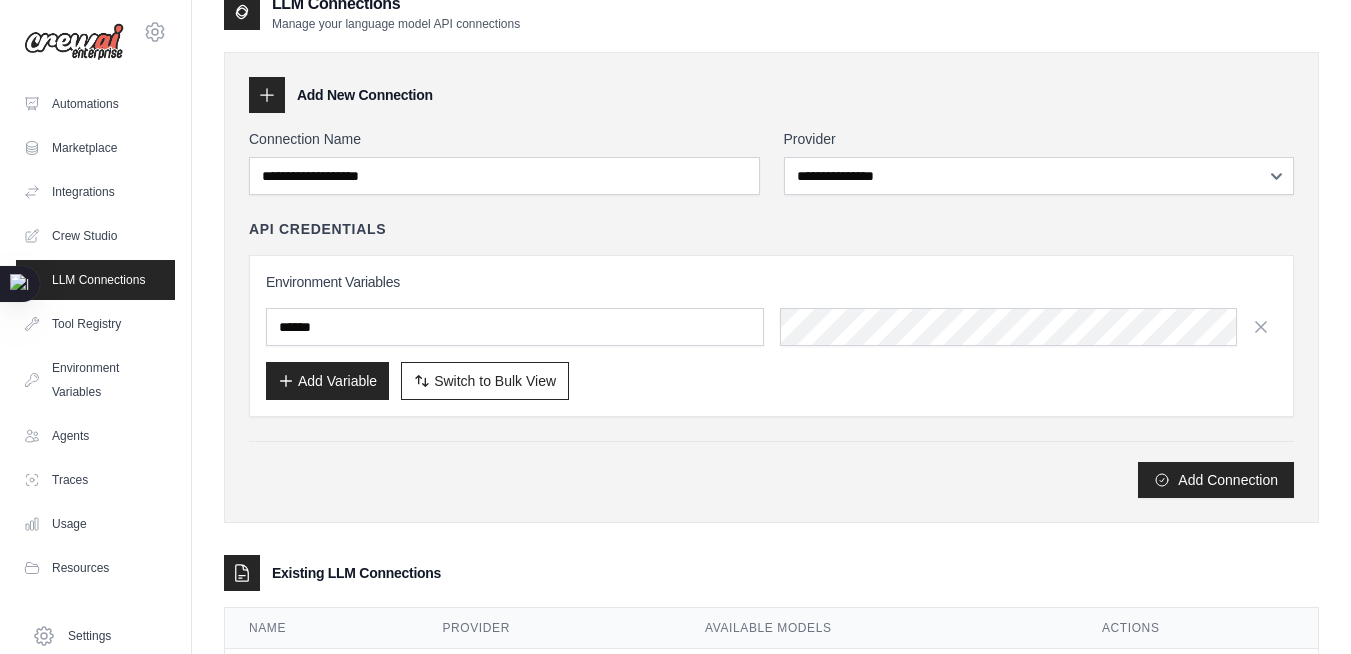 drag, startPoint x: 1025, startPoint y: 563, endPoint x: 451, endPoint y: 614, distance: 576.2612 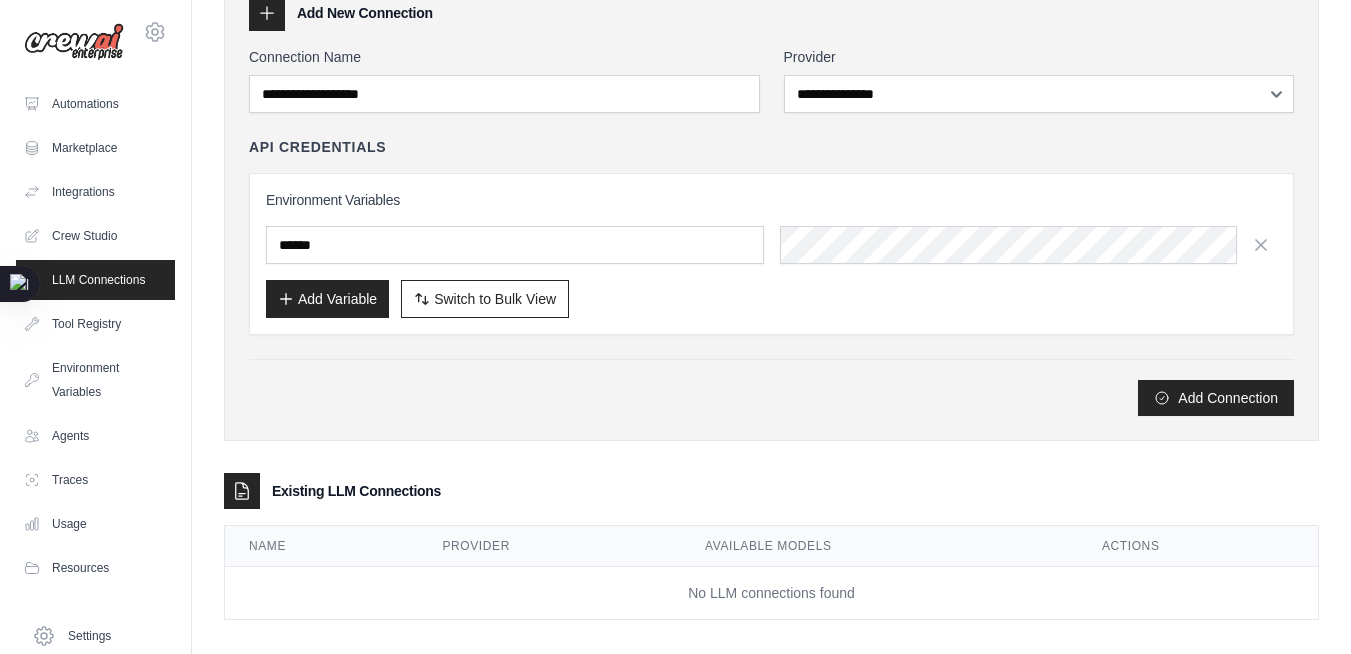 scroll, scrollTop: 128, scrollLeft: 0, axis: vertical 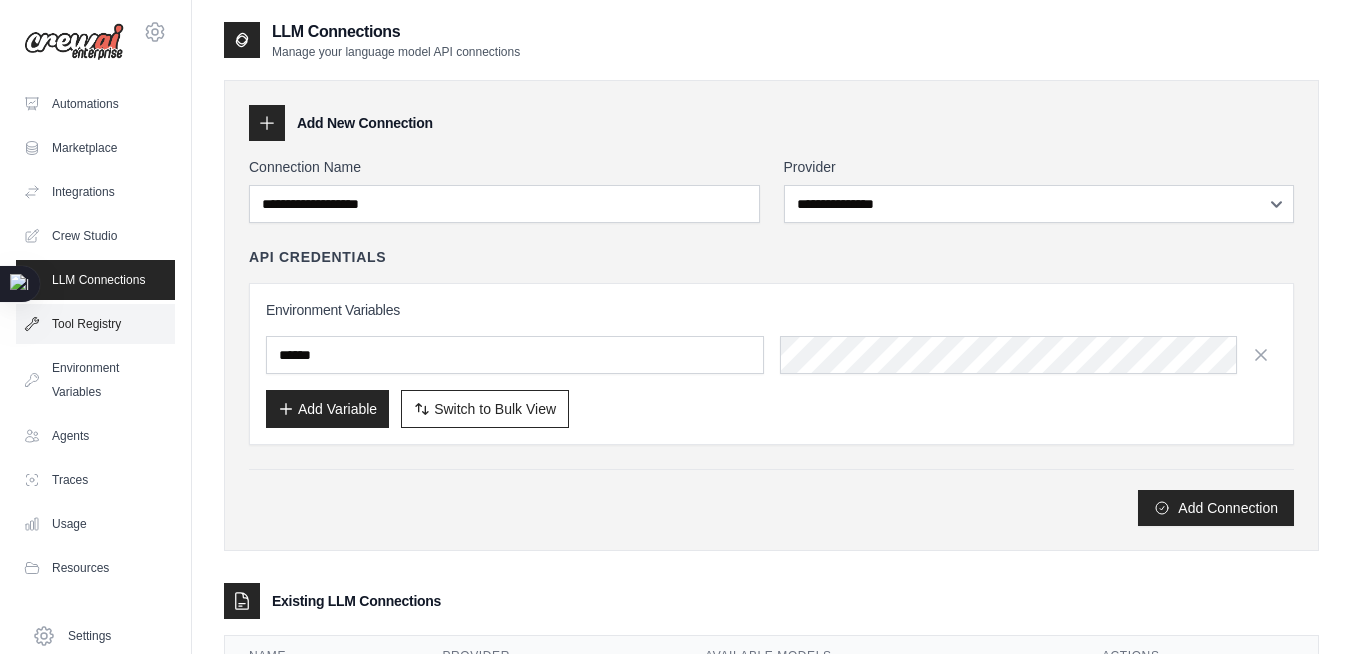 click on "Tool Registry" at bounding box center [95, 324] 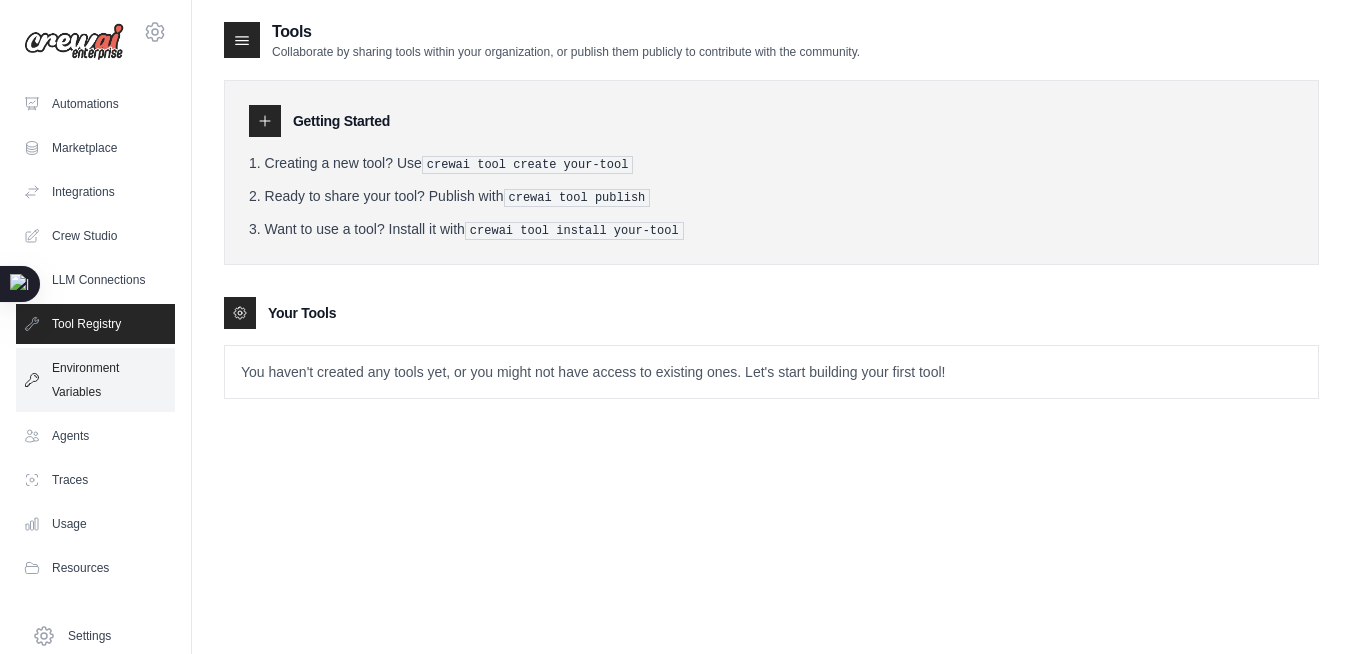 click on "Environment Variables" at bounding box center (95, 380) 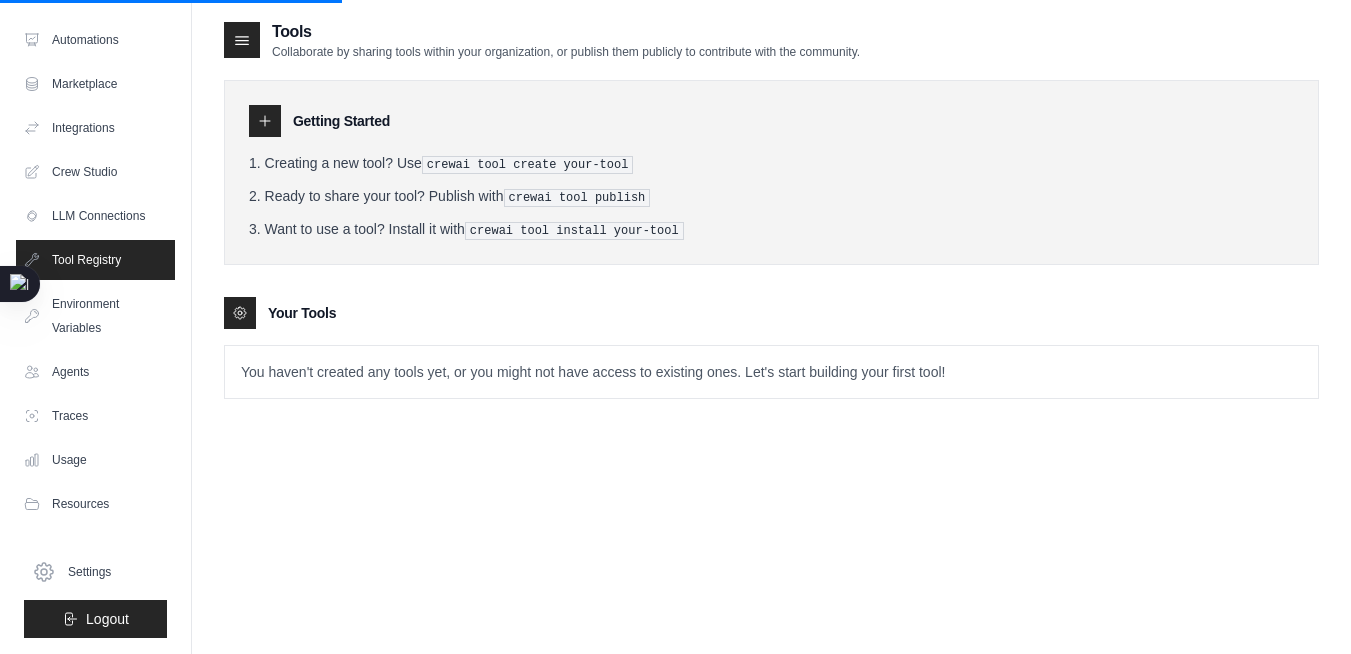 scroll, scrollTop: 0, scrollLeft: 0, axis: both 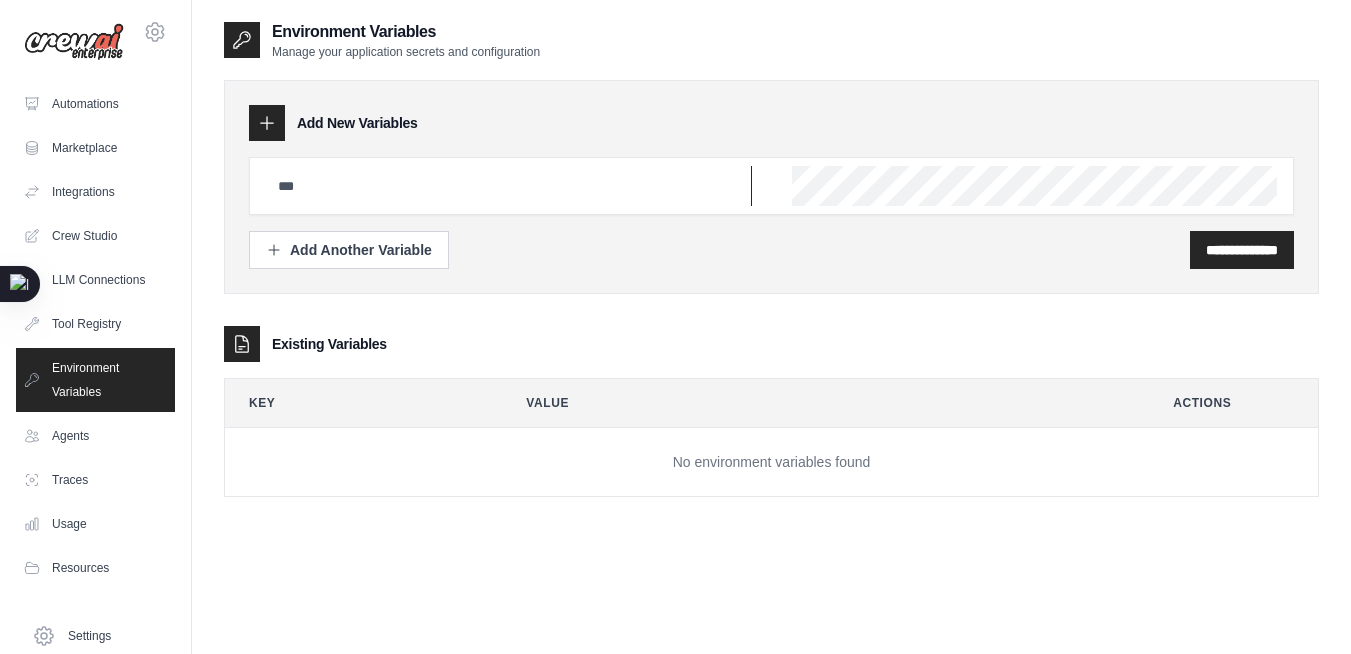 type on "******" 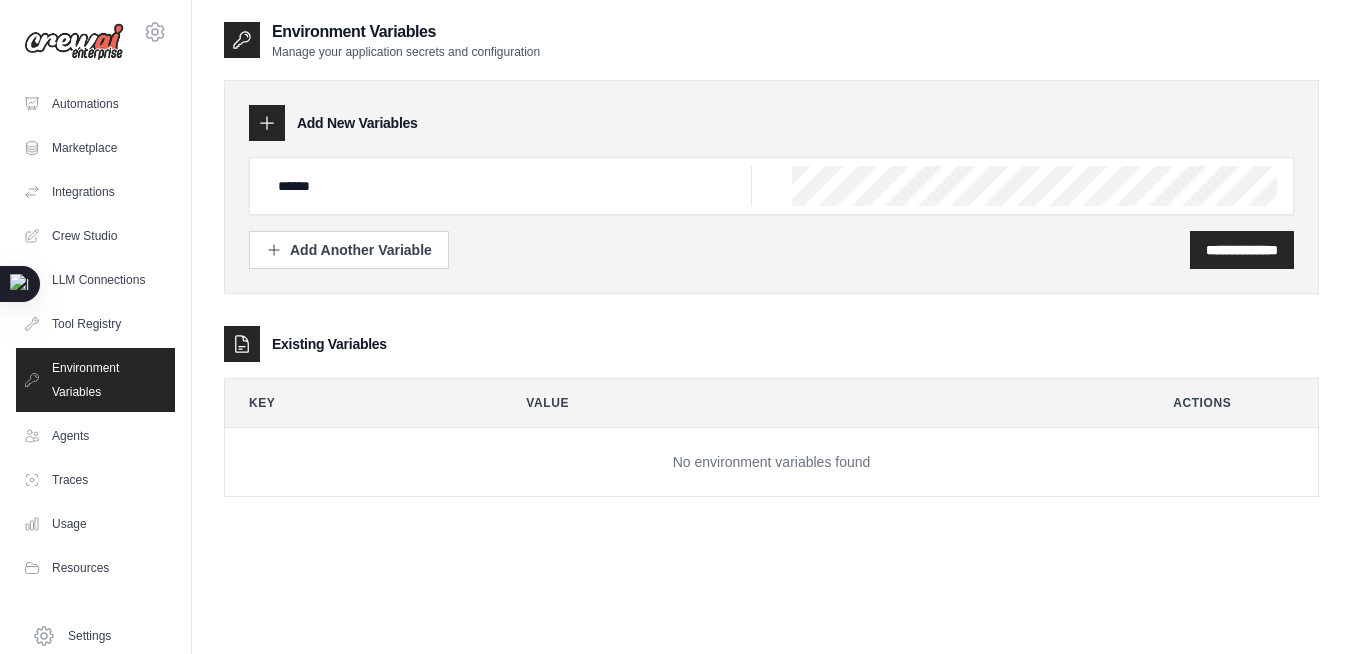 click on "Environment Variables" at bounding box center [95, 380] 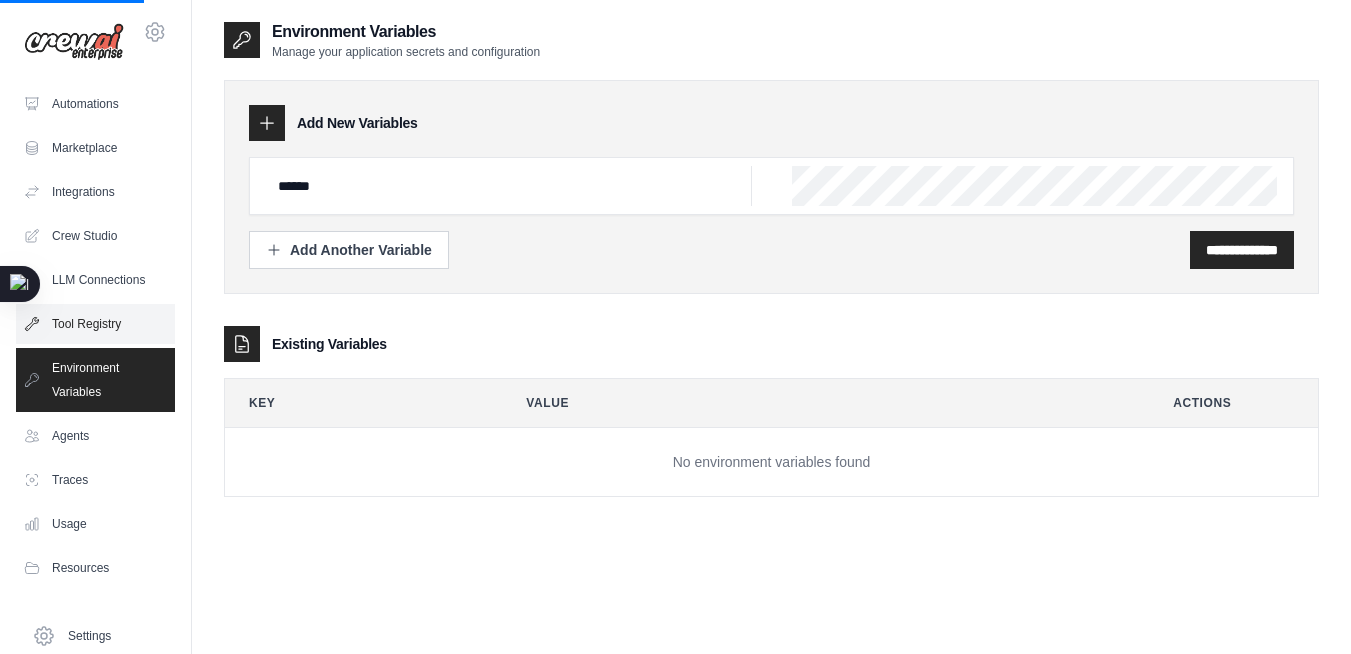 click on "Tool Registry" at bounding box center [95, 324] 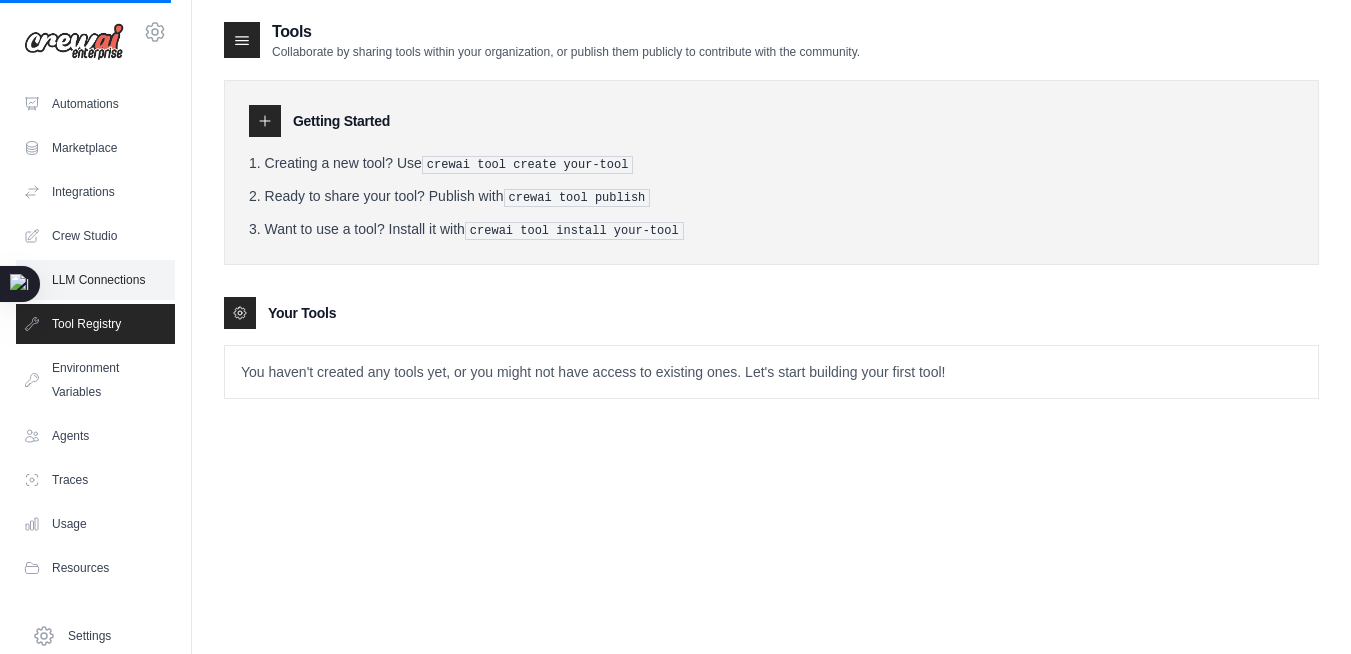 click on "LLM Connections" at bounding box center (95, 280) 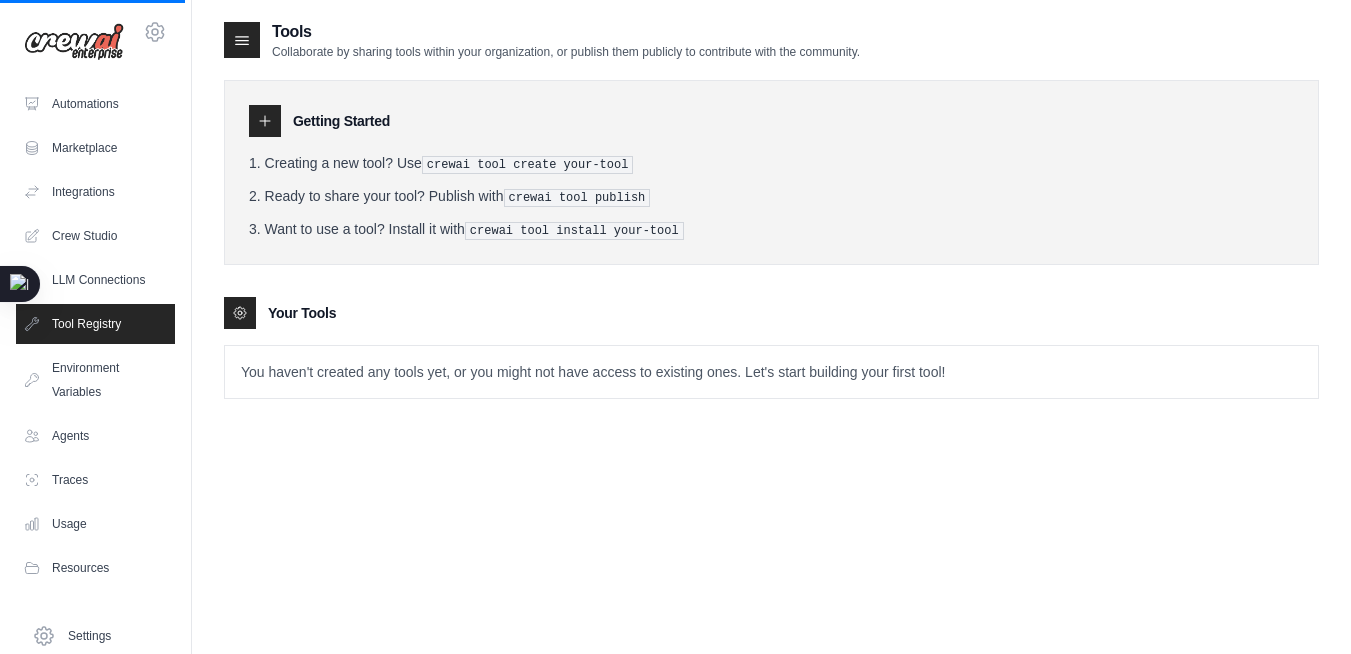 click on "Integrations" at bounding box center (95, 192) 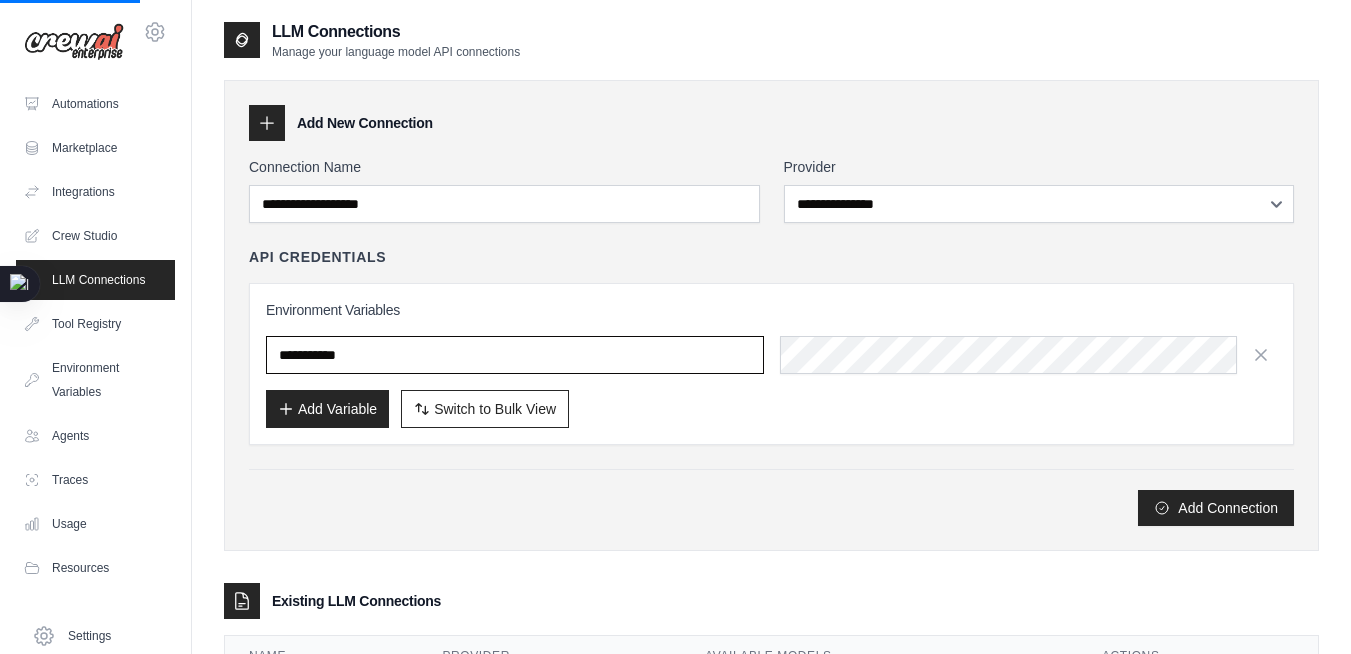 type on "******" 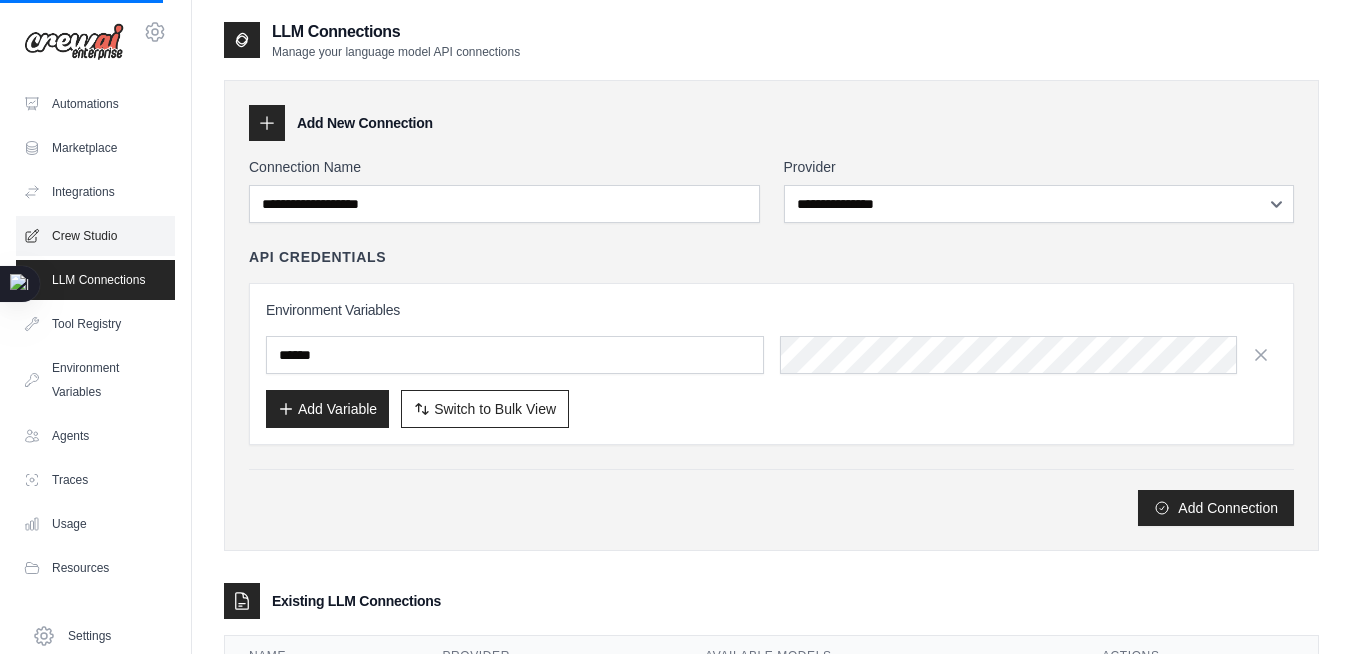 click on "Crew Studio" at bounding box center [95, 236] 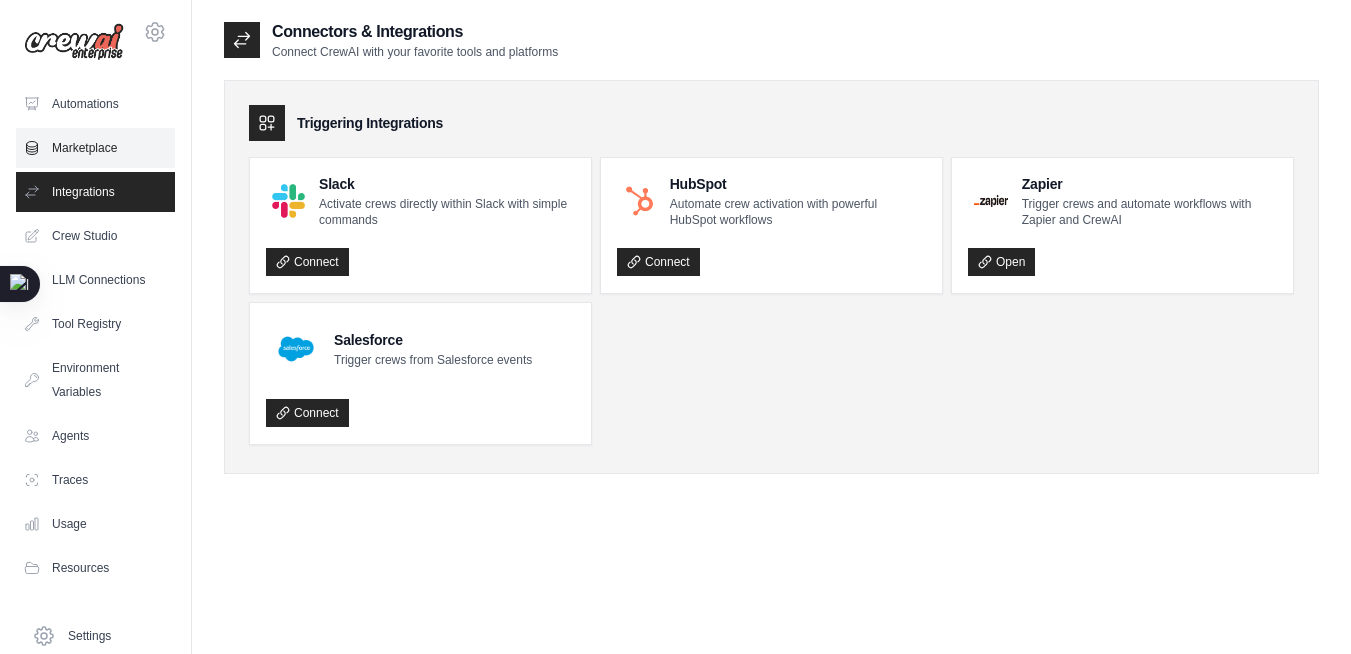 click on "Marketplace" at bounding box center (95, 148) 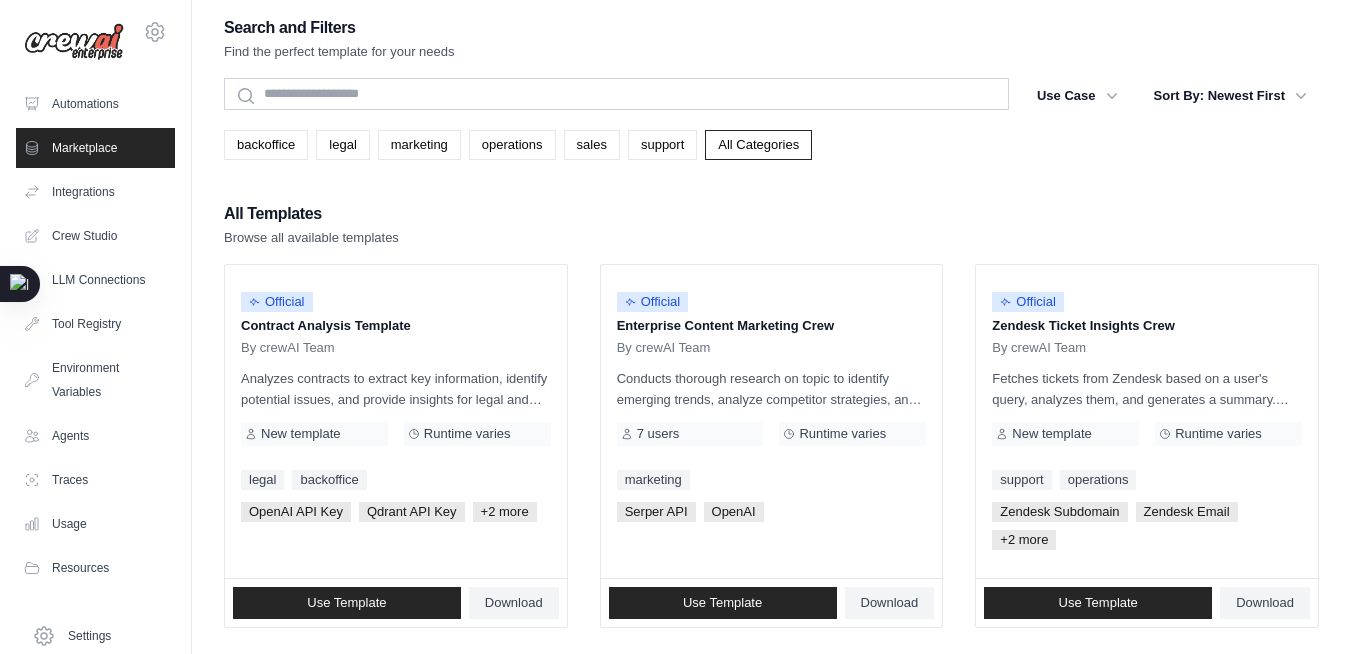 scroll, scrollTop: 0, scrollLeft: 0, axis: both 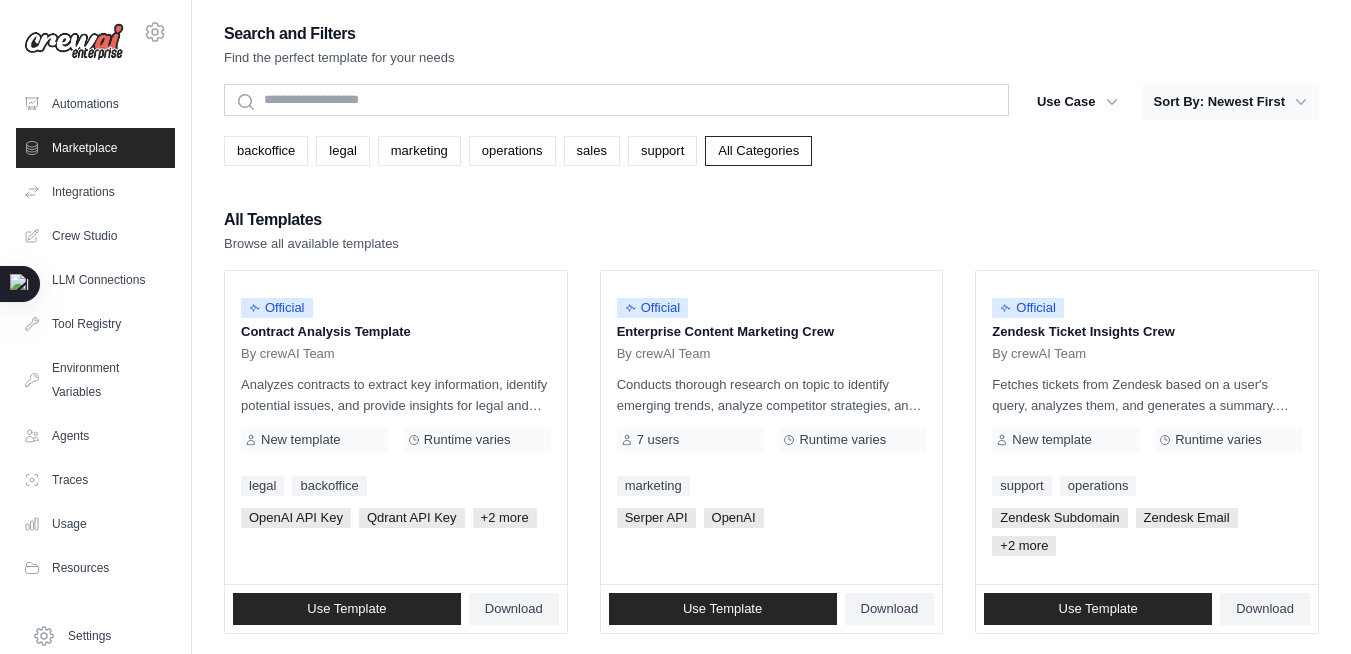 click on "Sort By:
Newest First" at bounding box center [1230, 102] 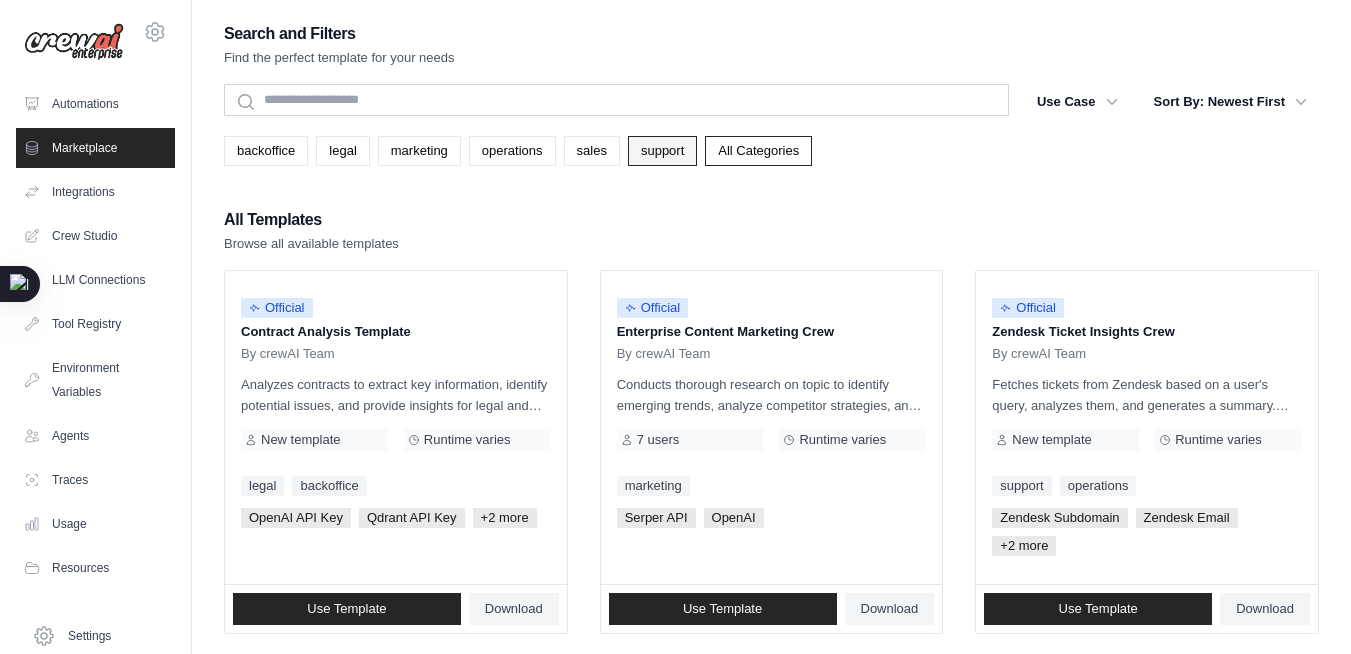 click on "support" at bounding box center (662, 151) 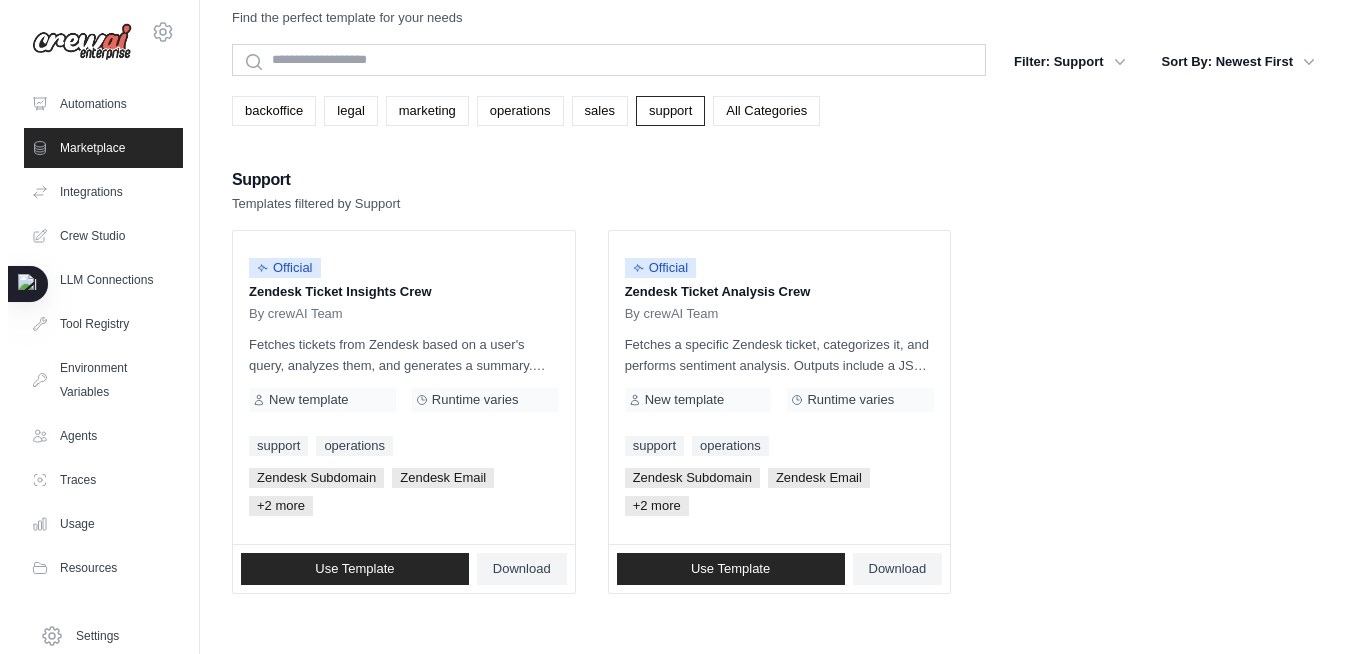scroll, scrollTop: 0, scrollLeft: 0, axis: both 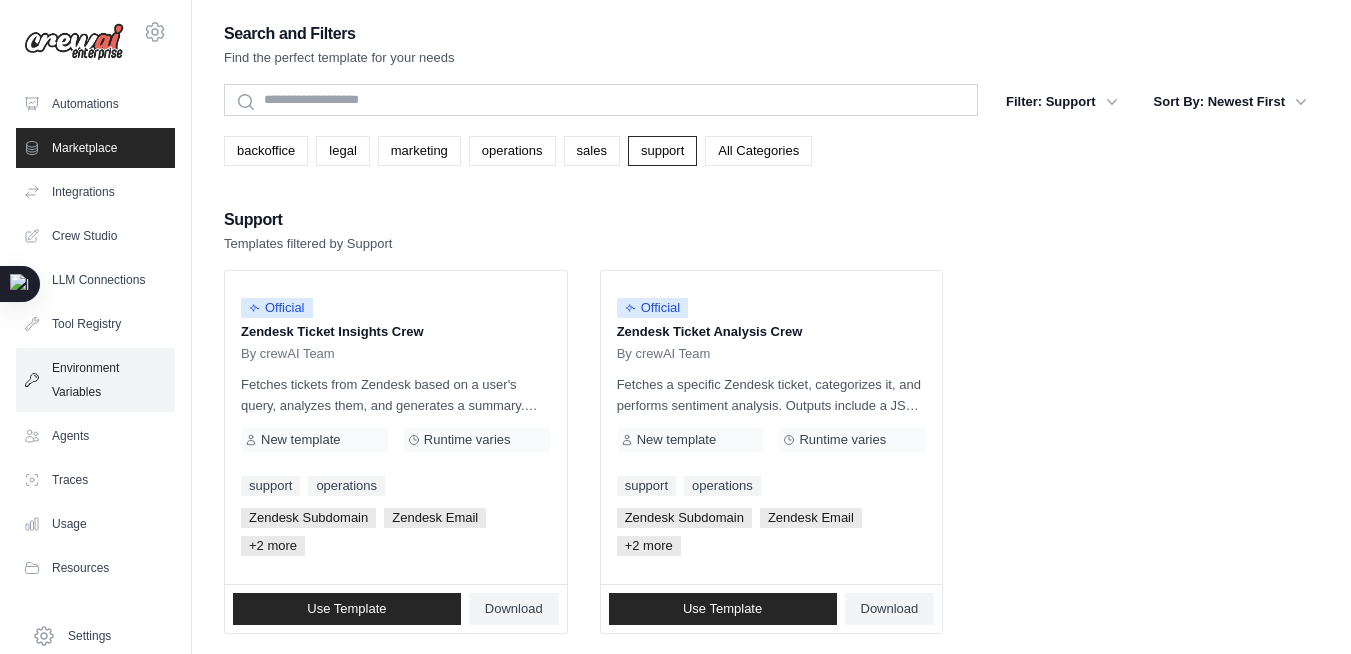 click on "Environment Variables" at bounding box center [95, 380] 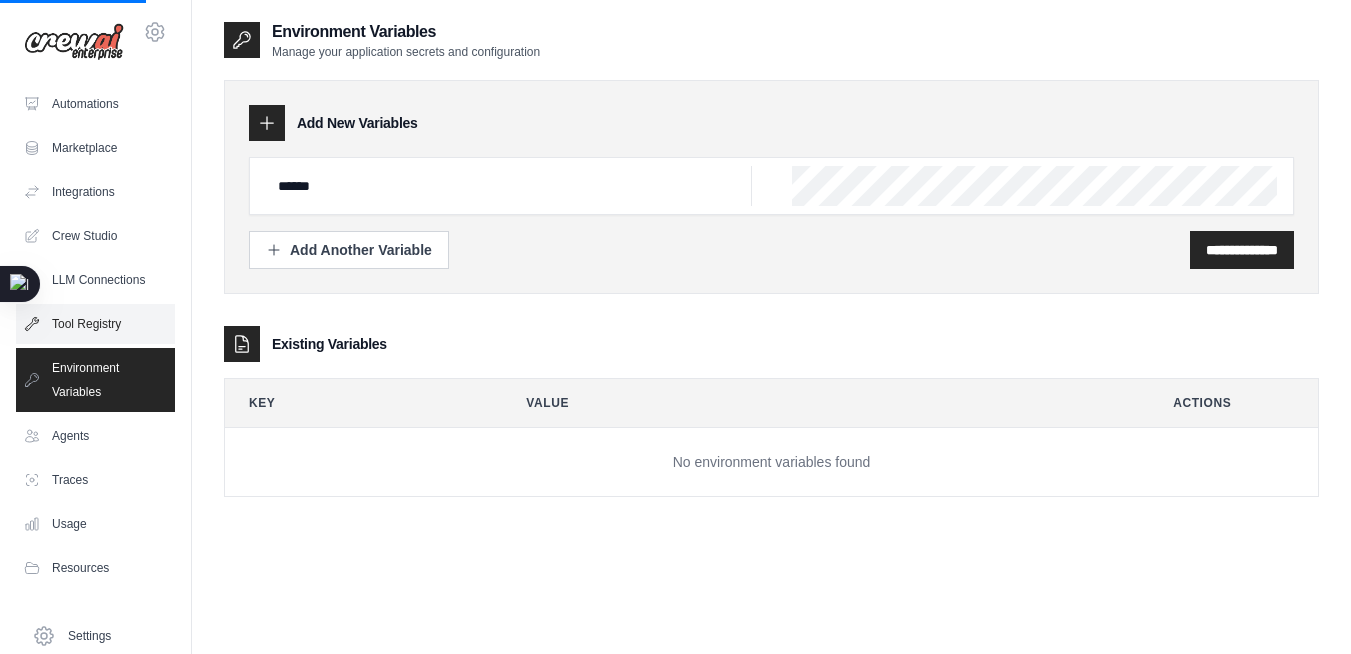 click on "Tool Registry" at bounding box center [95, 324] 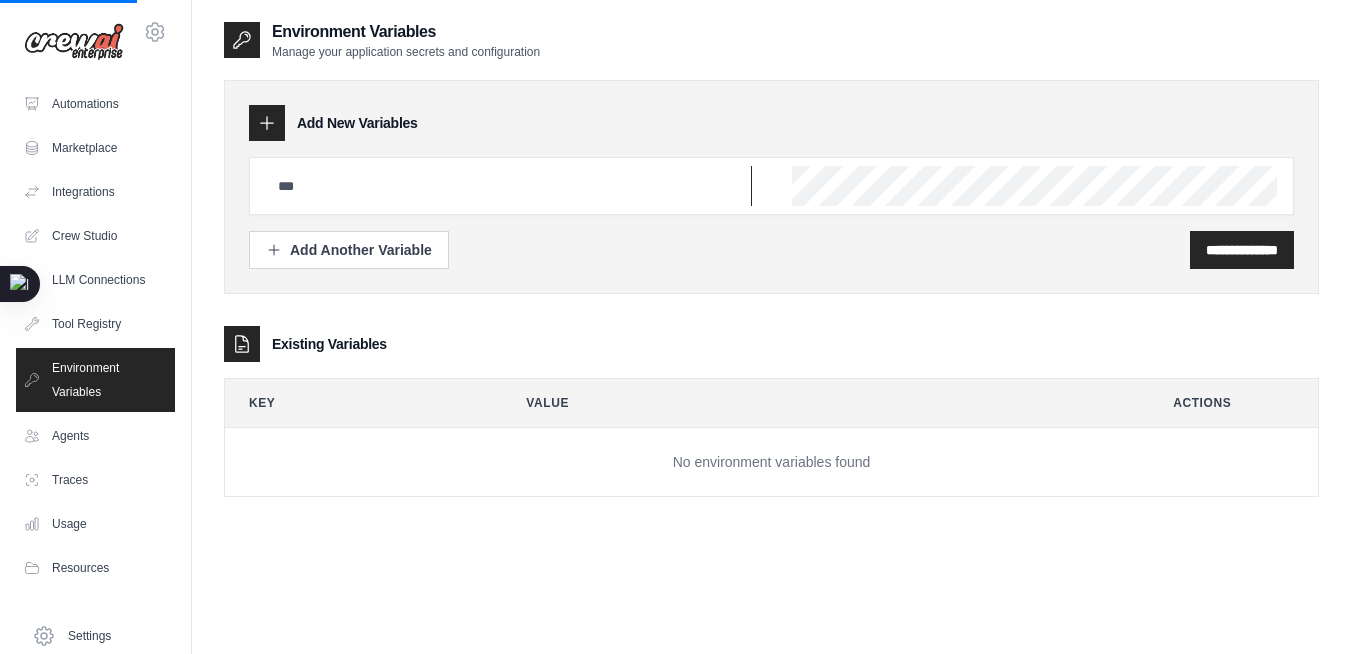 type on "******" 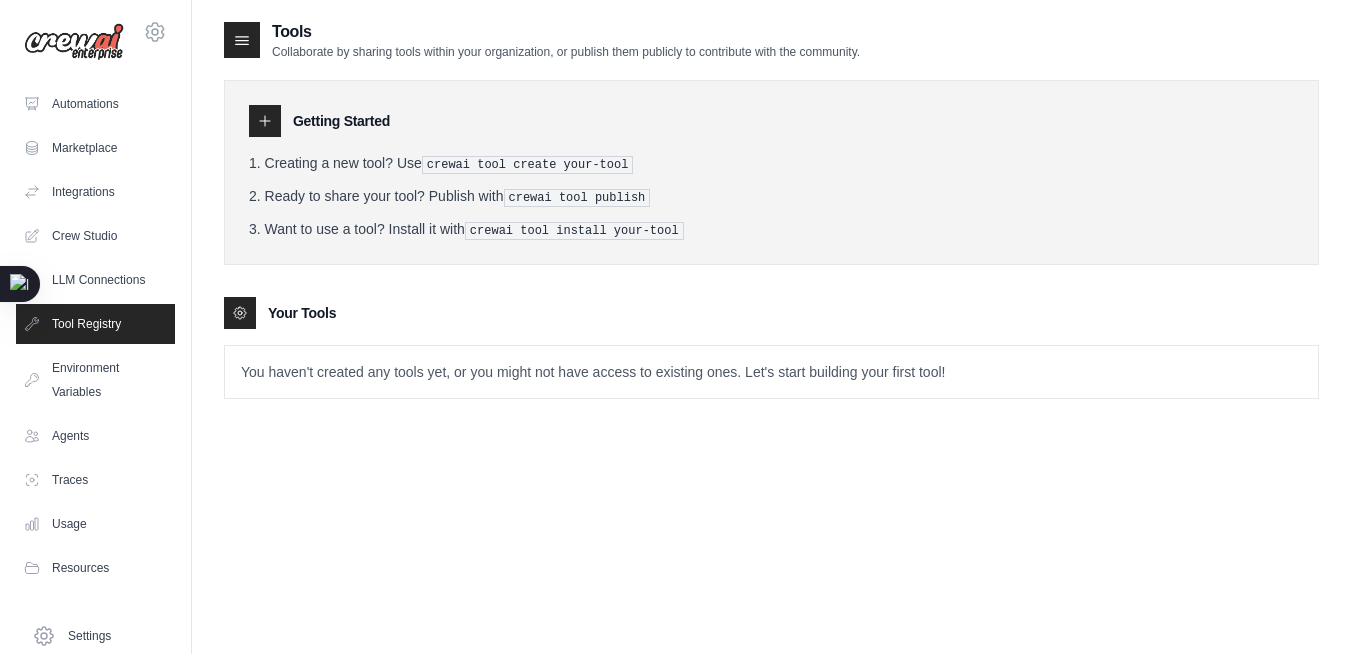 click on "Crew Studio" at bounding box center (95, 236) 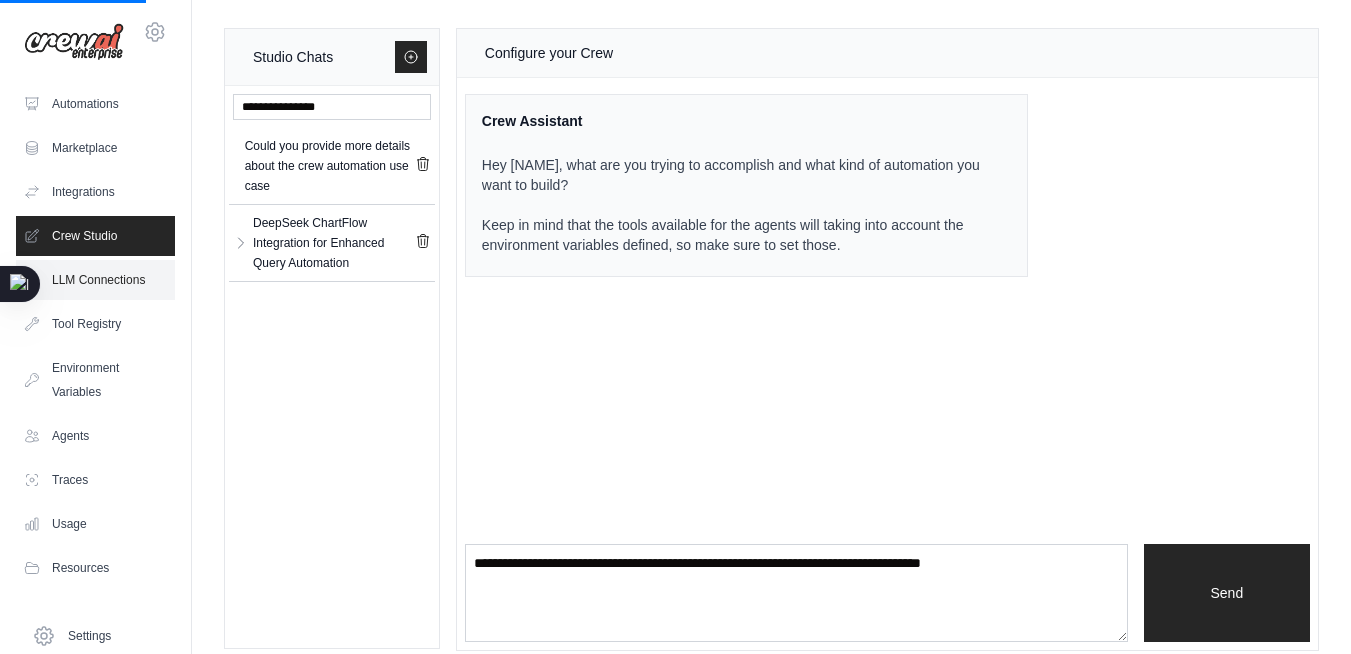 click on "LLM Connections" at bounding box center [95, 280] 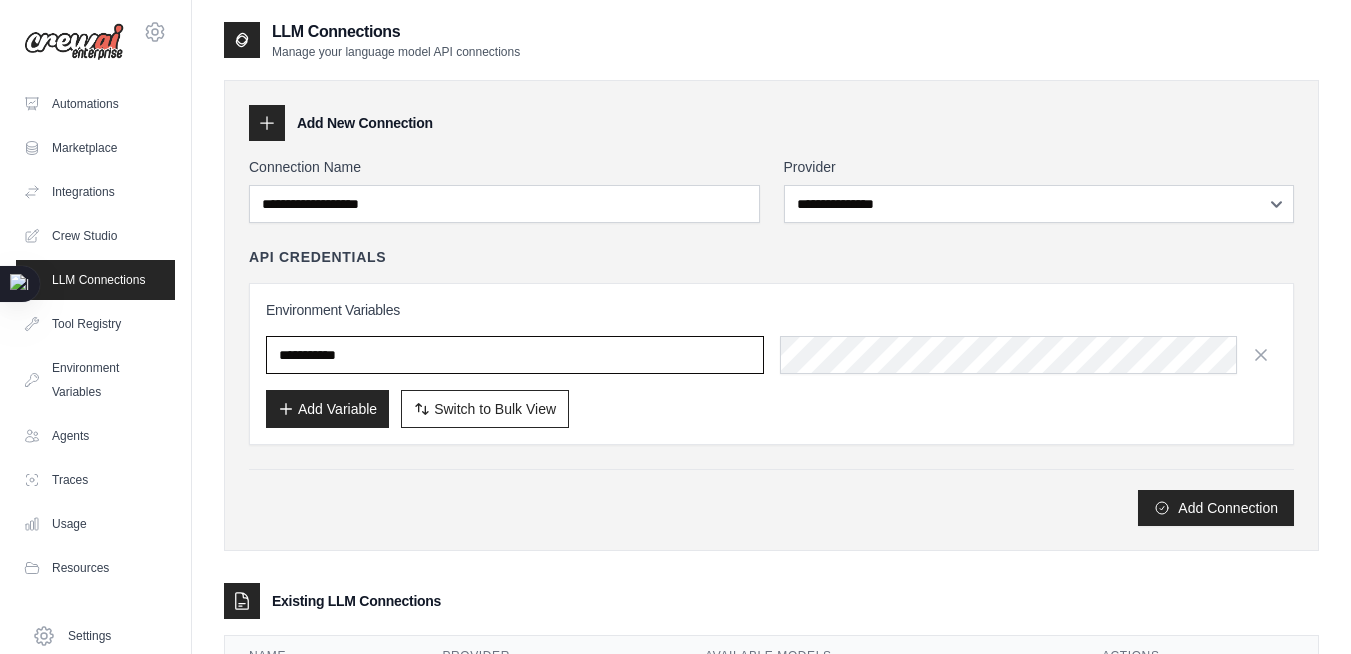 type on "******" 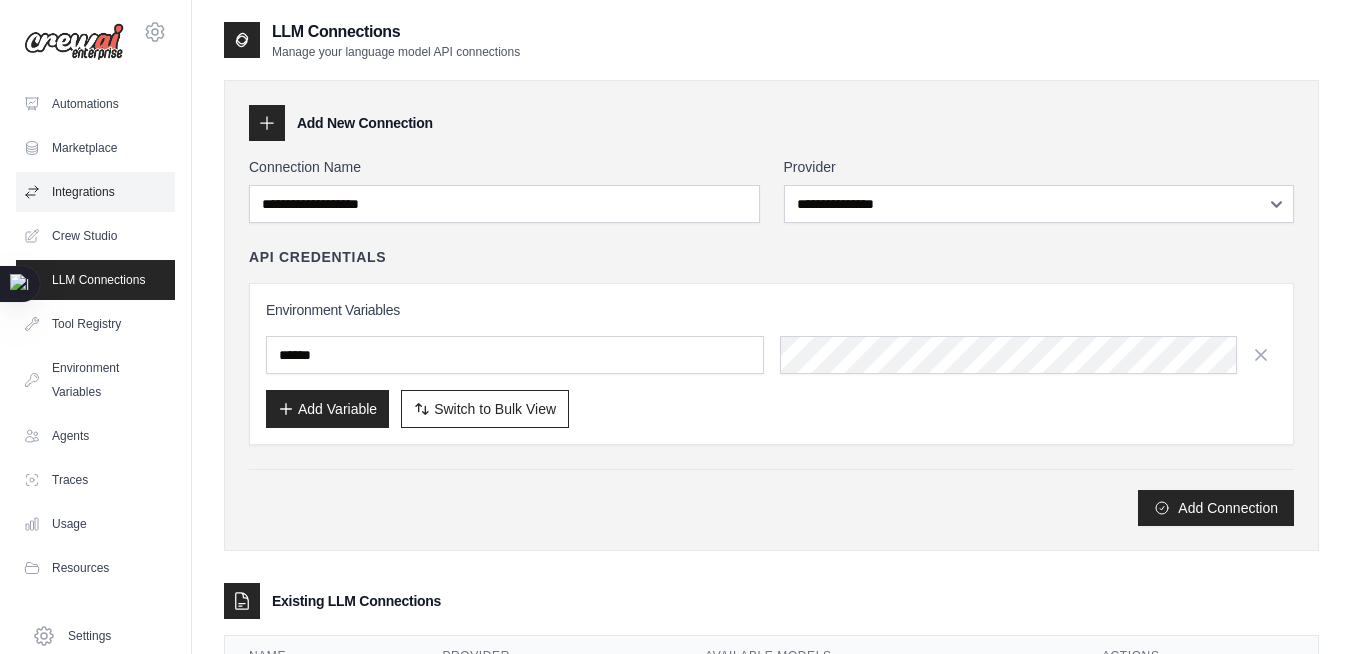 click on "Integrations" at bounding box center (95, 192) 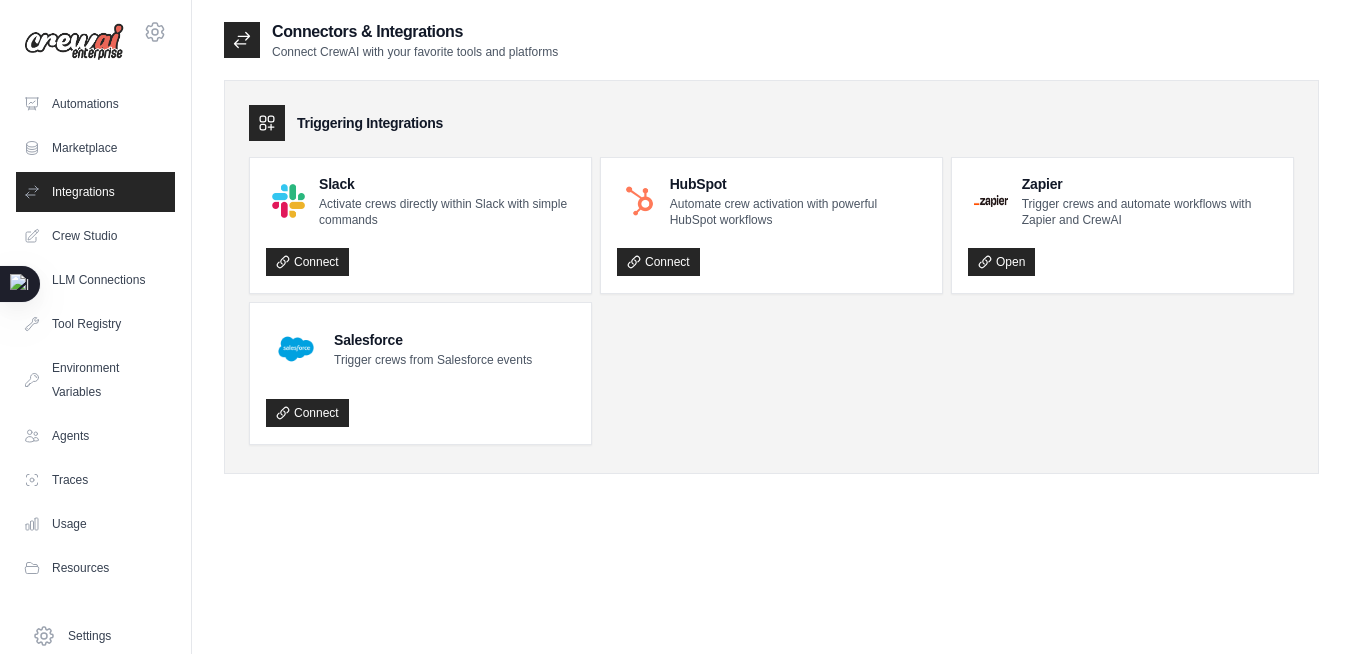 click on "Integrations" at bounding box center (95, 192) 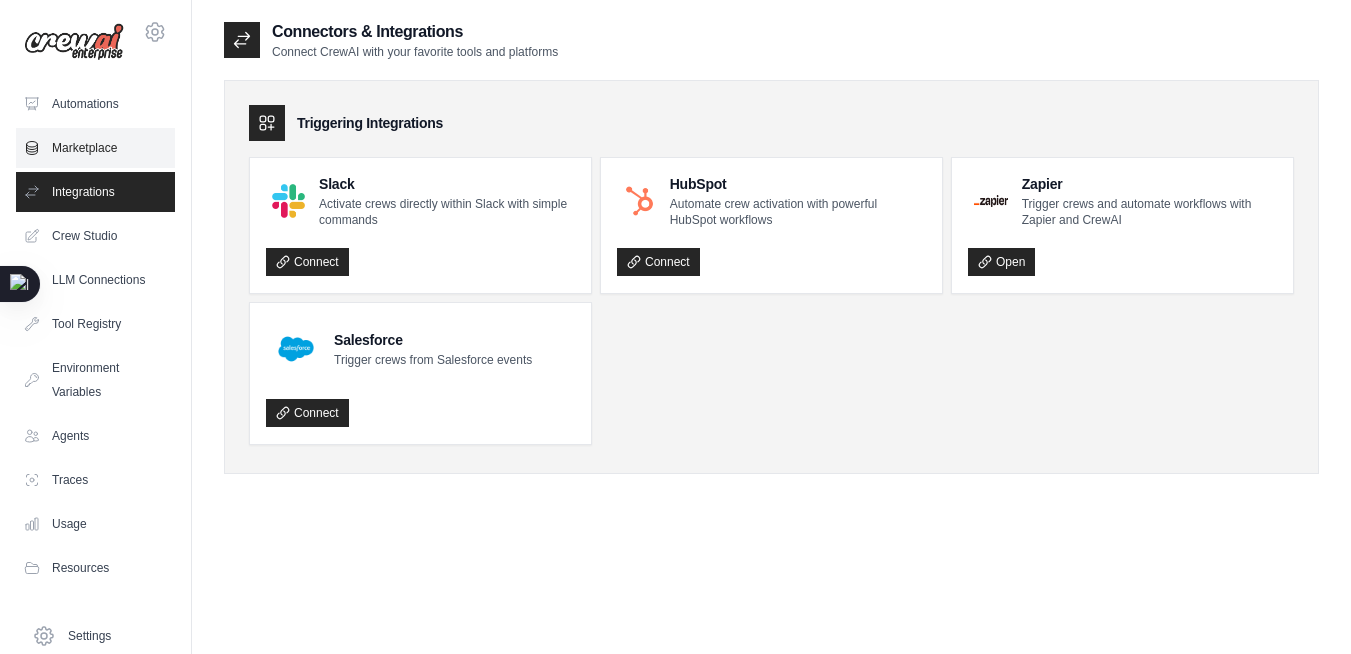 click on "Marketplace" at bounding box center [95, 148] 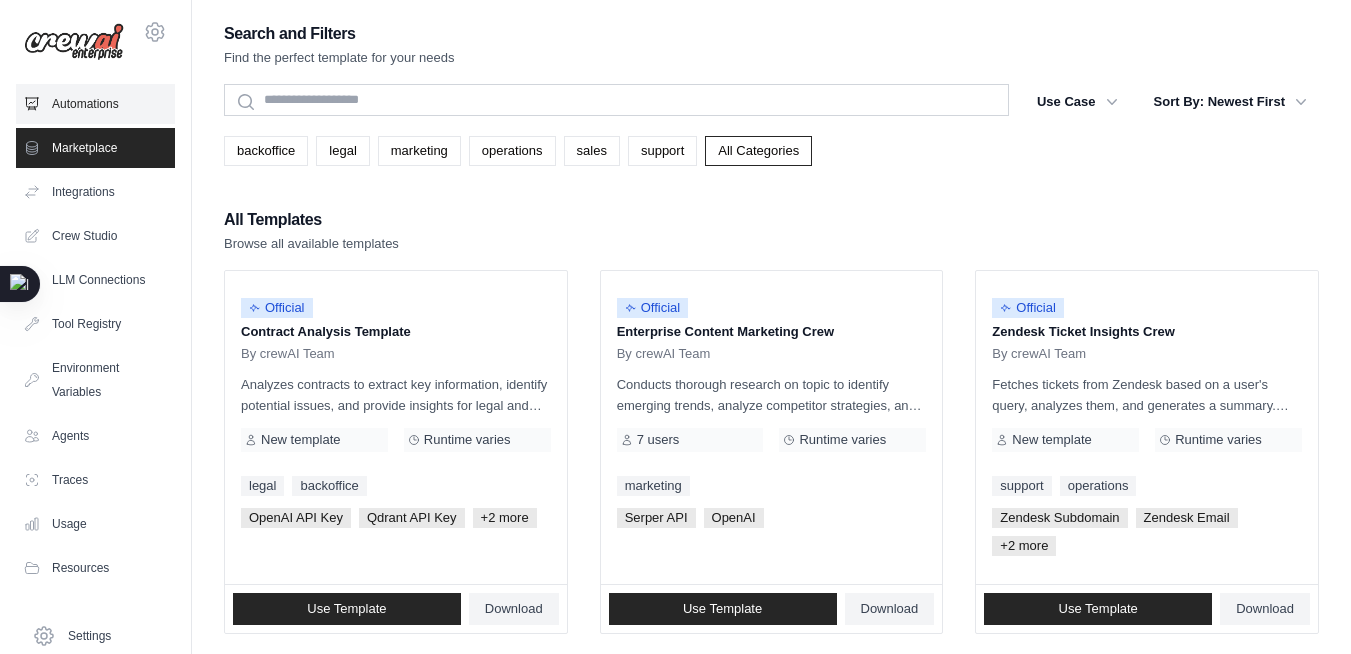 click on "Automations" at bounding box center [95, 104] 